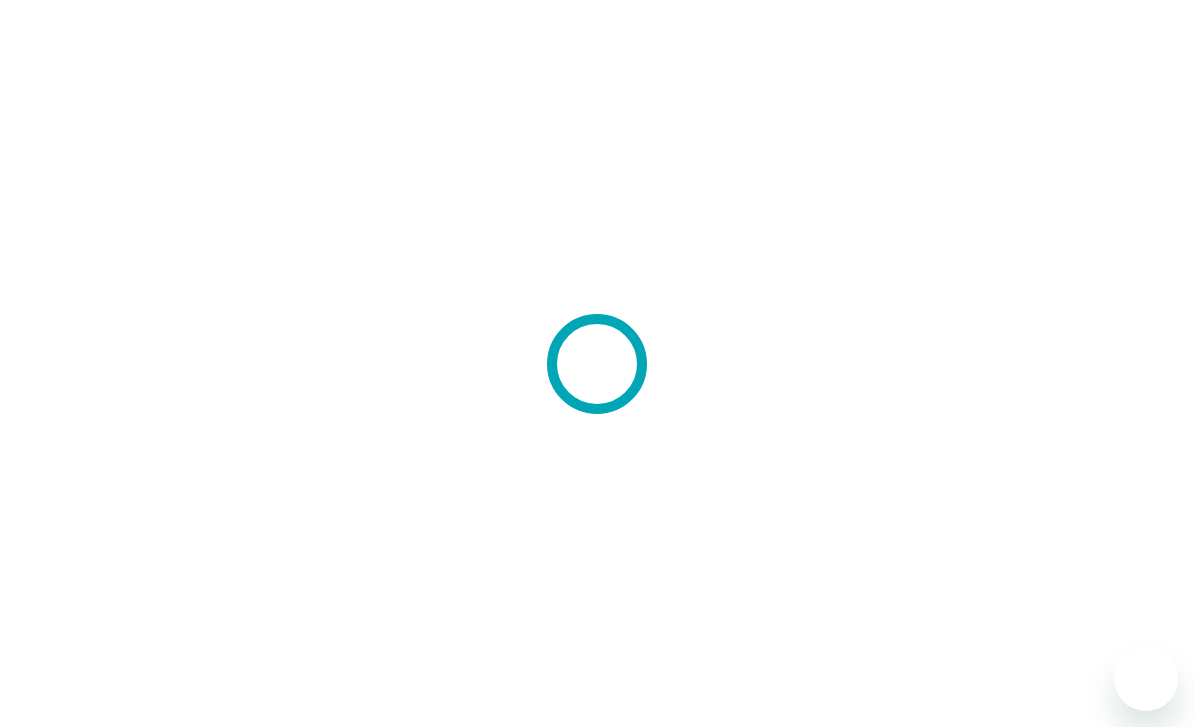 scroll, scrollTop: 0, scrollLeft: 0, axis: both 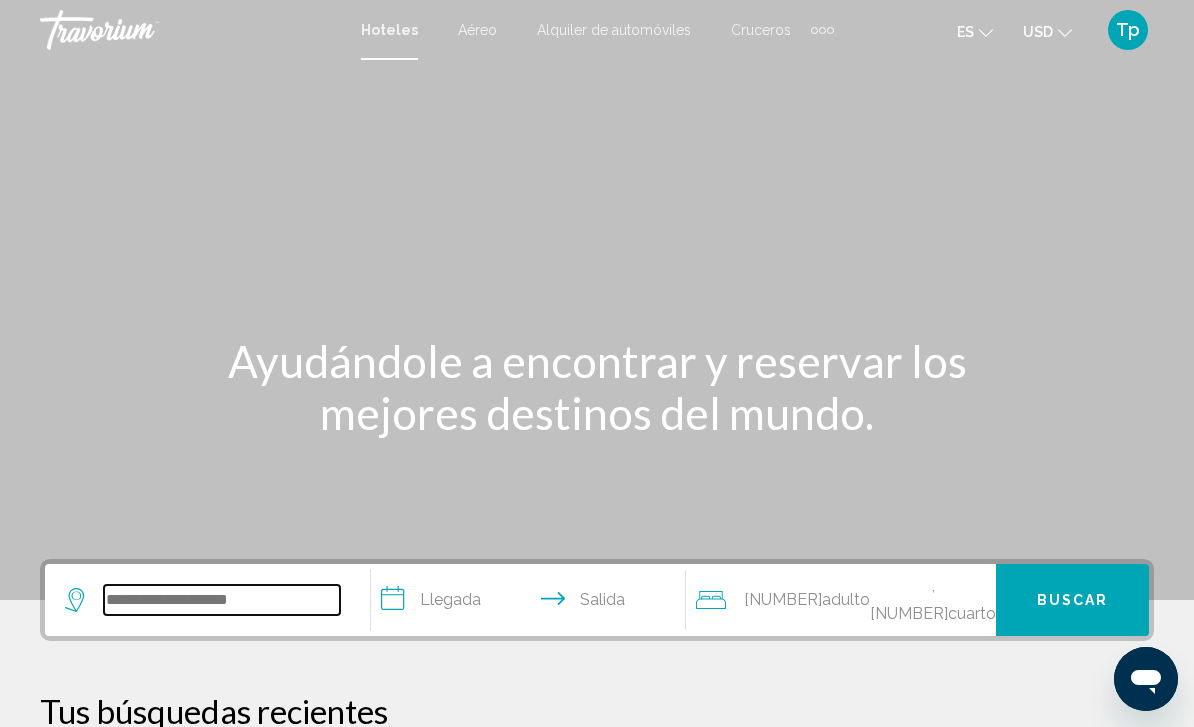 click at bounding box center [222, 600] 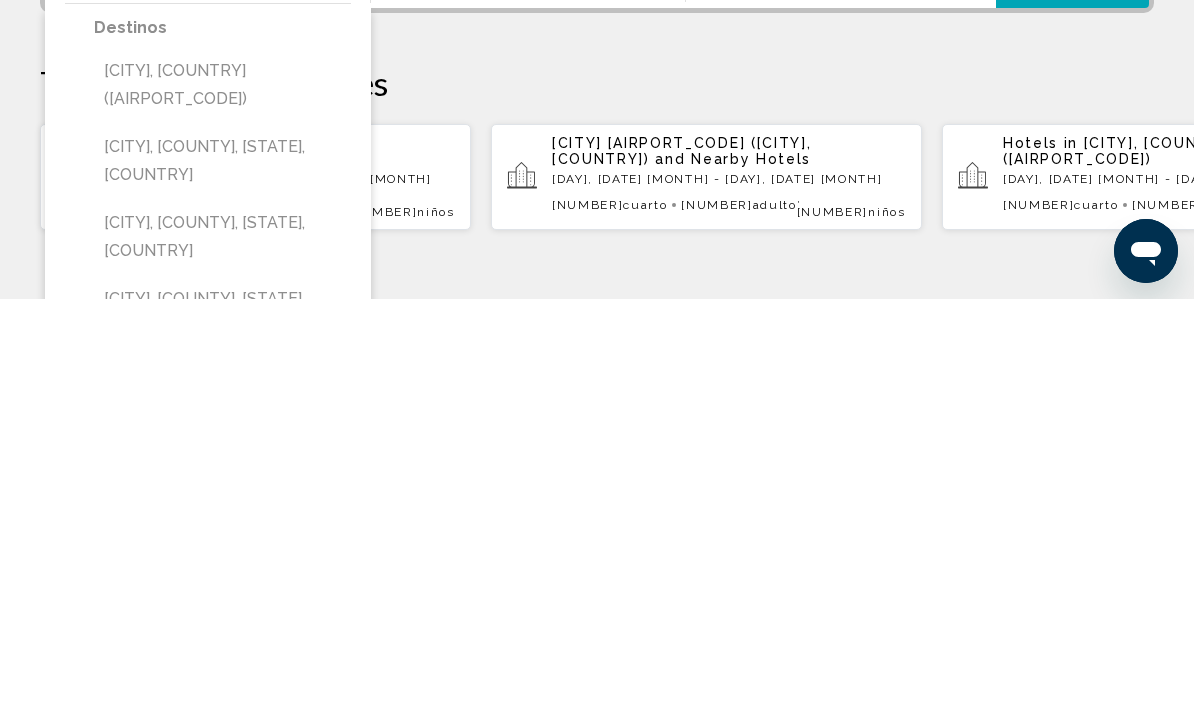 scroll, scrollTop: 209, scrollLeft: 0, axis: vertical 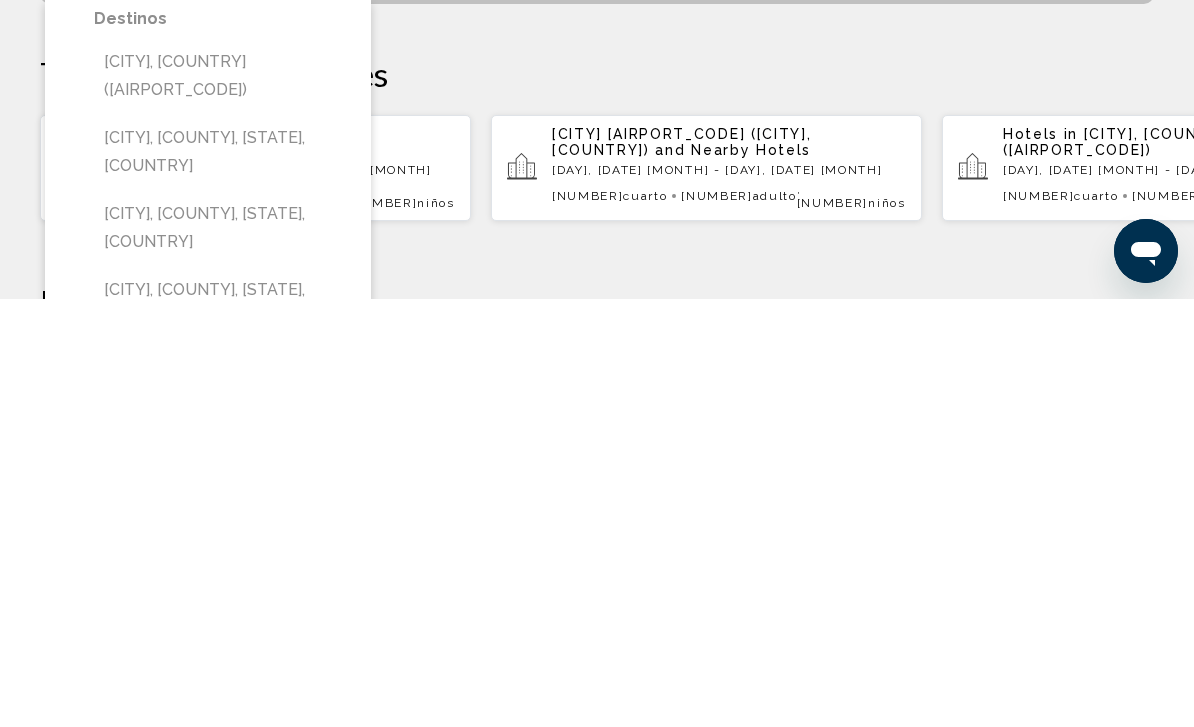 type on "****" 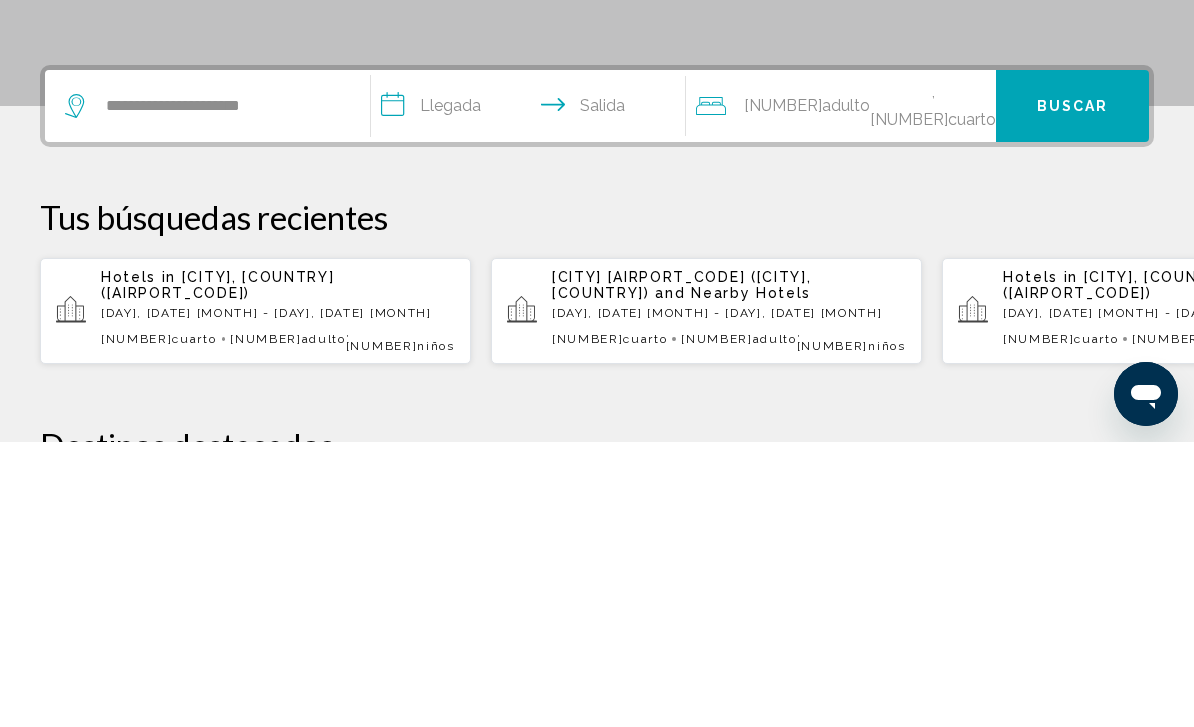 click on "**********" at bounding box center [533, 394] 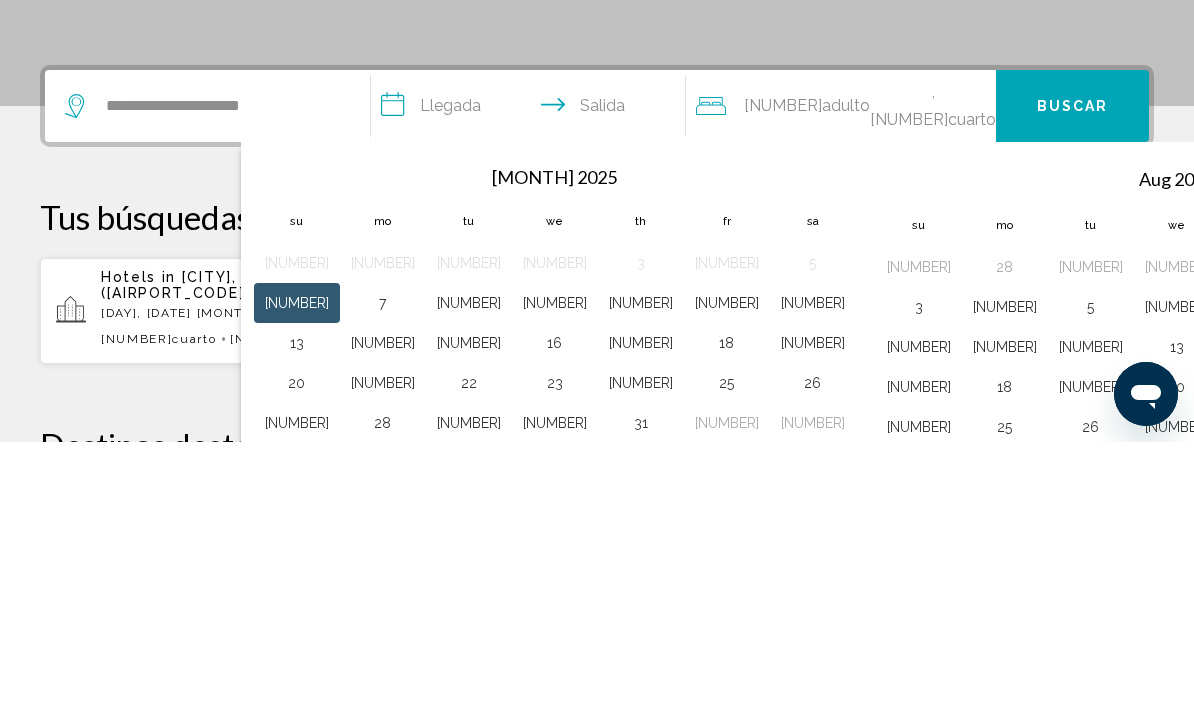 scroll, scrollTop: 494, scrollLeft: 0, axis: vertical 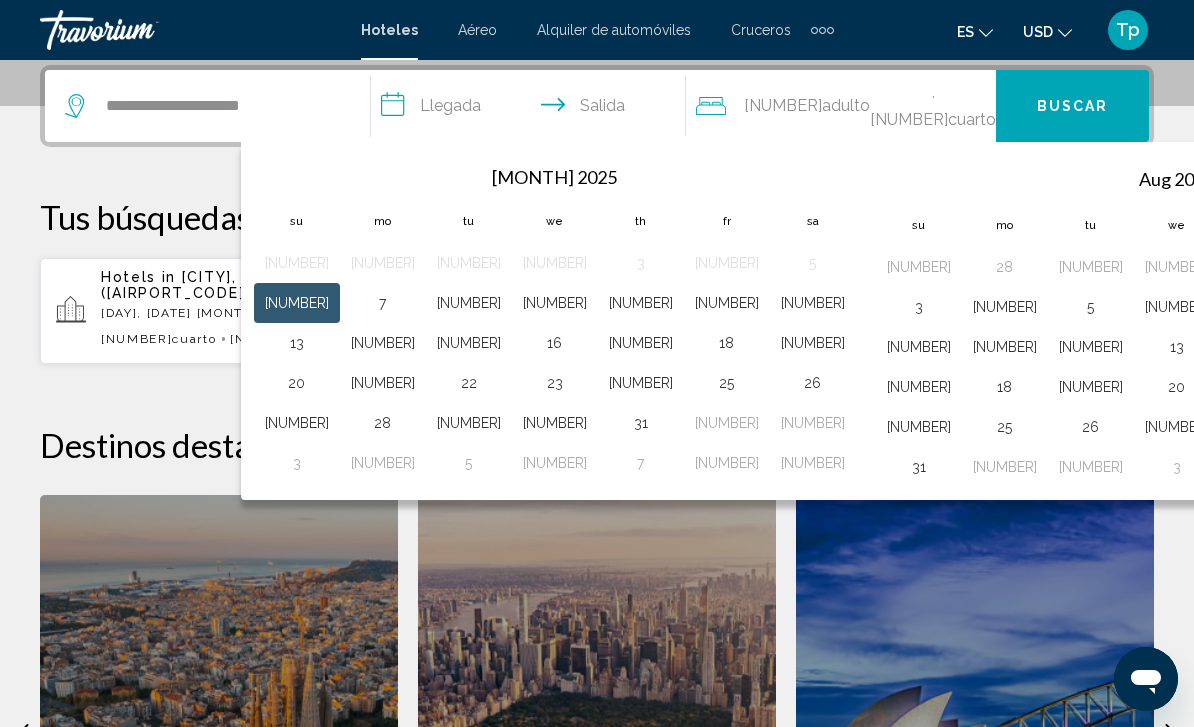 click on "5" at bounding box center (1091, 307) 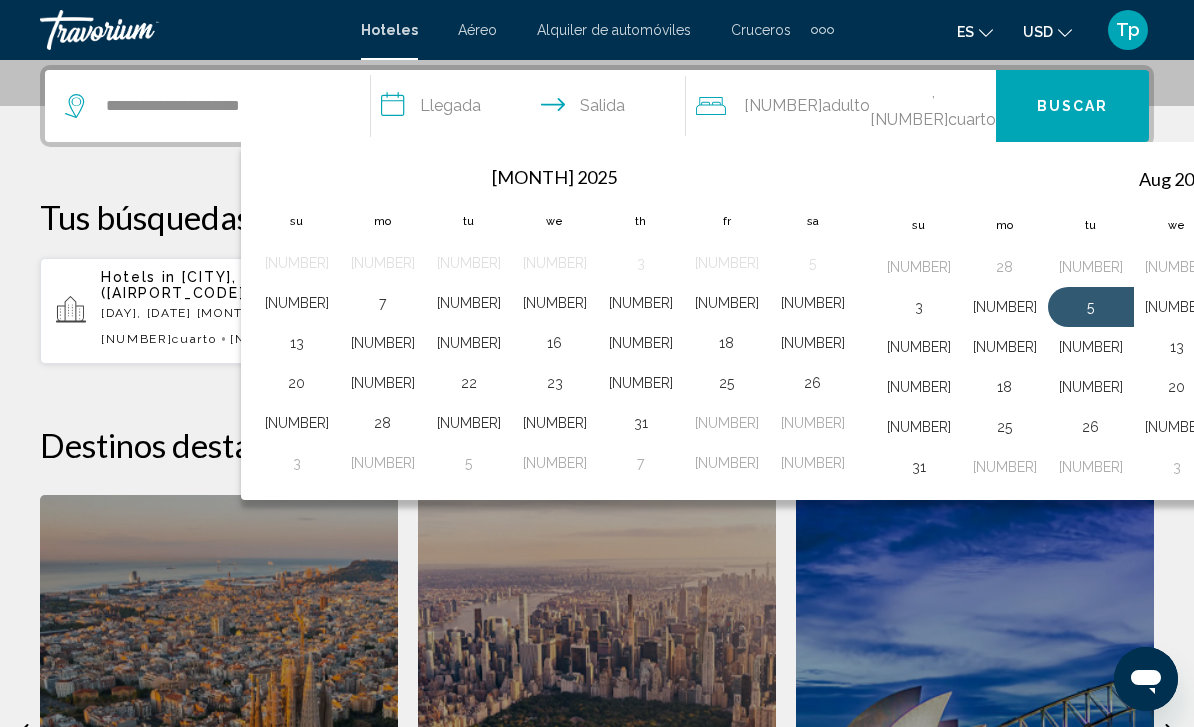 click on "[NUMBER]" at bounding box center [1091, 387] 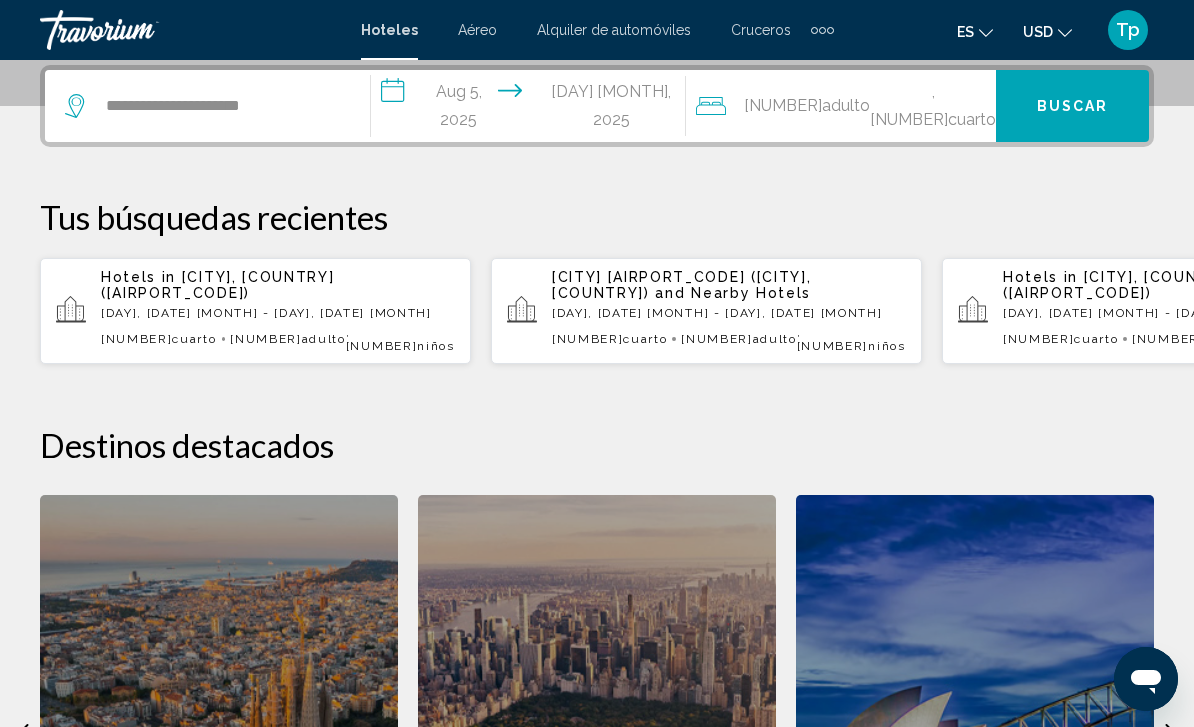 click on ", 1  Cuarto habitaciones" at bounding box center (933, 106) 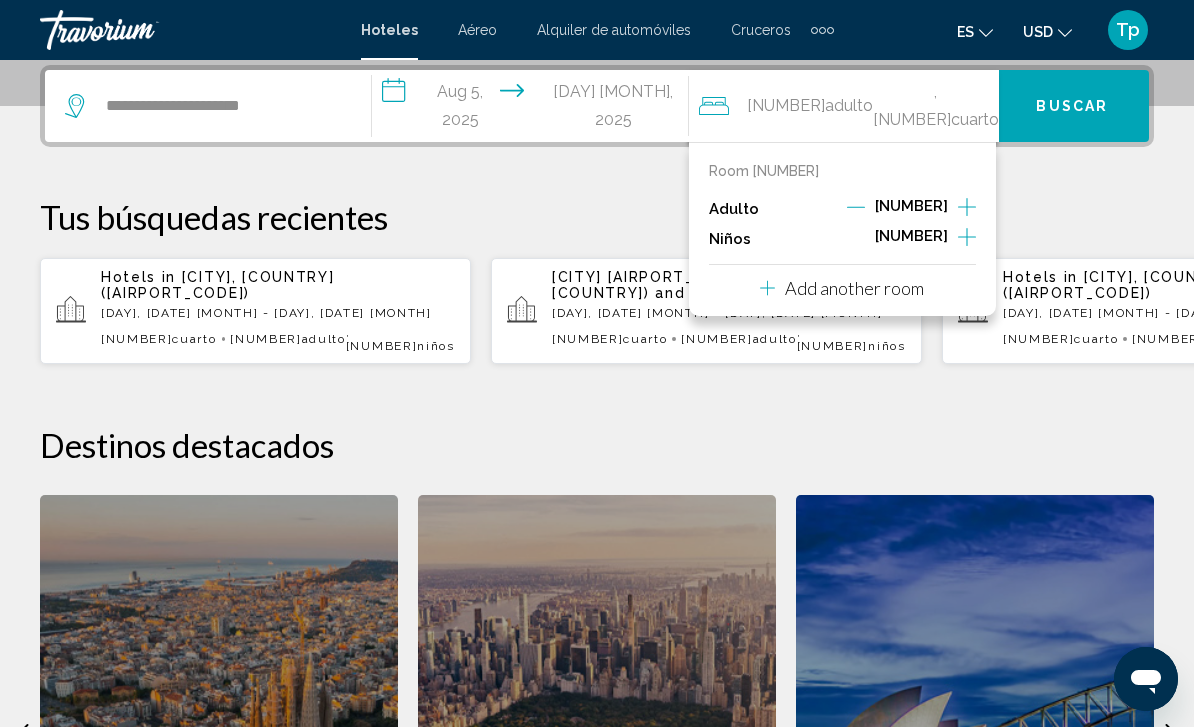 click at bounding box center (967, 207) 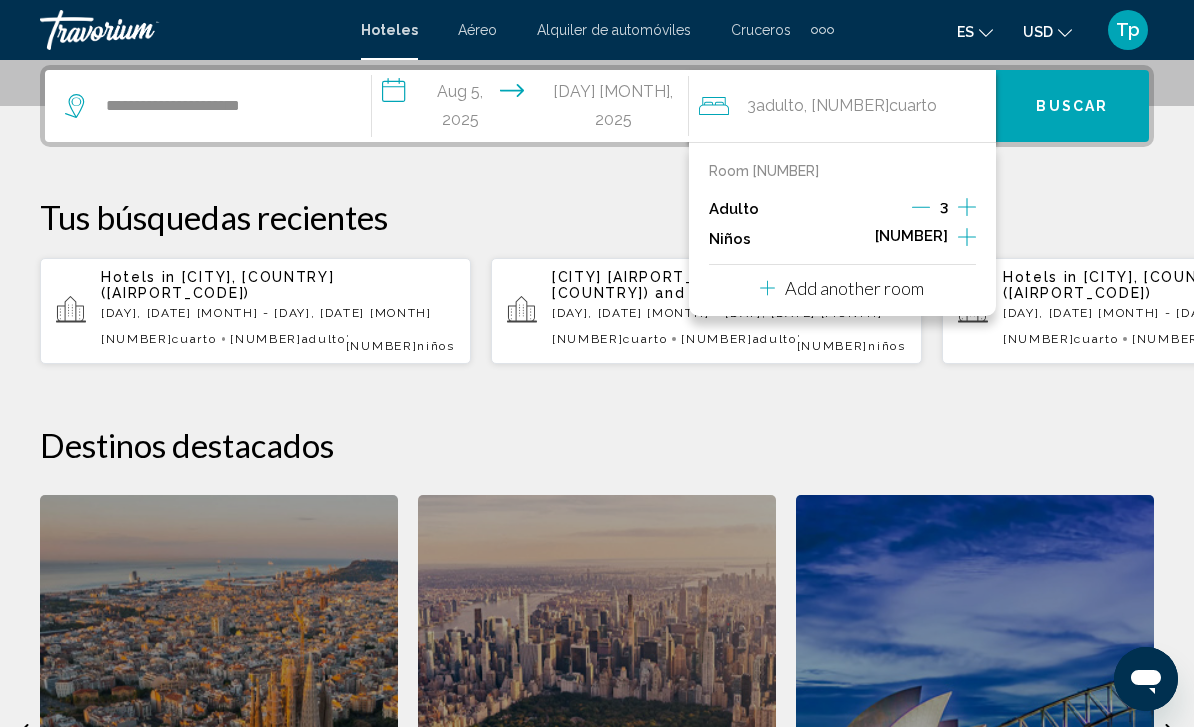 click at bounding box center (967, 237) 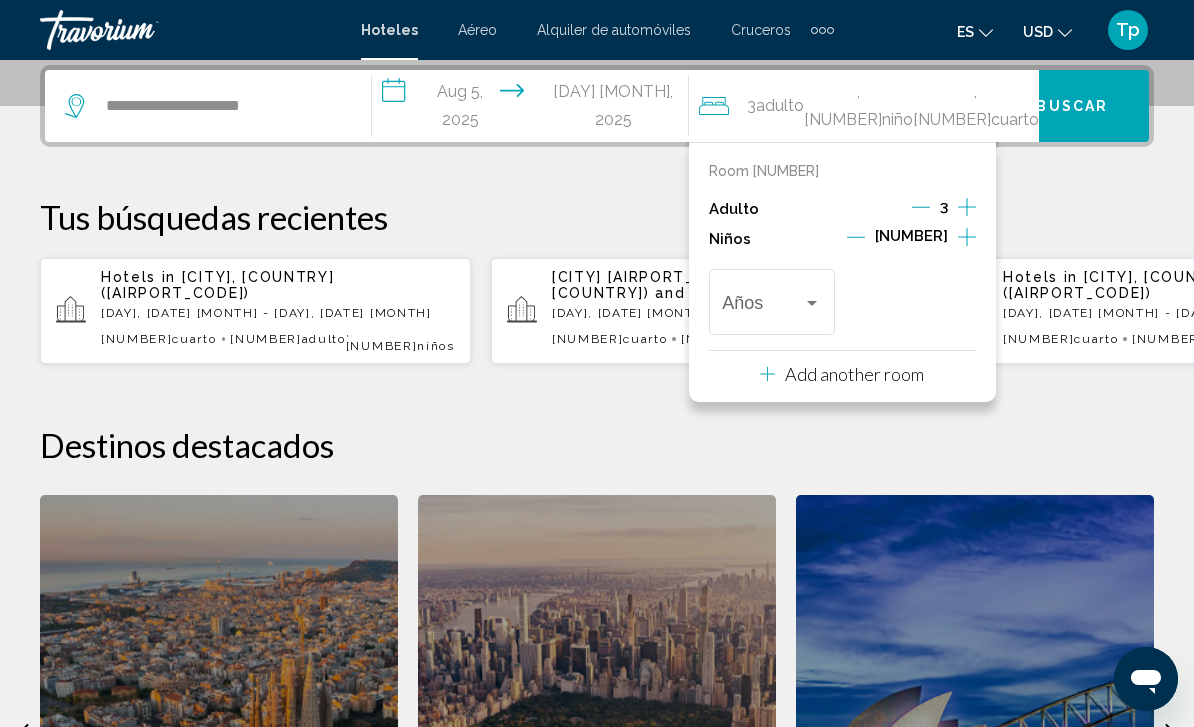 click at bounding box center (967, 237) 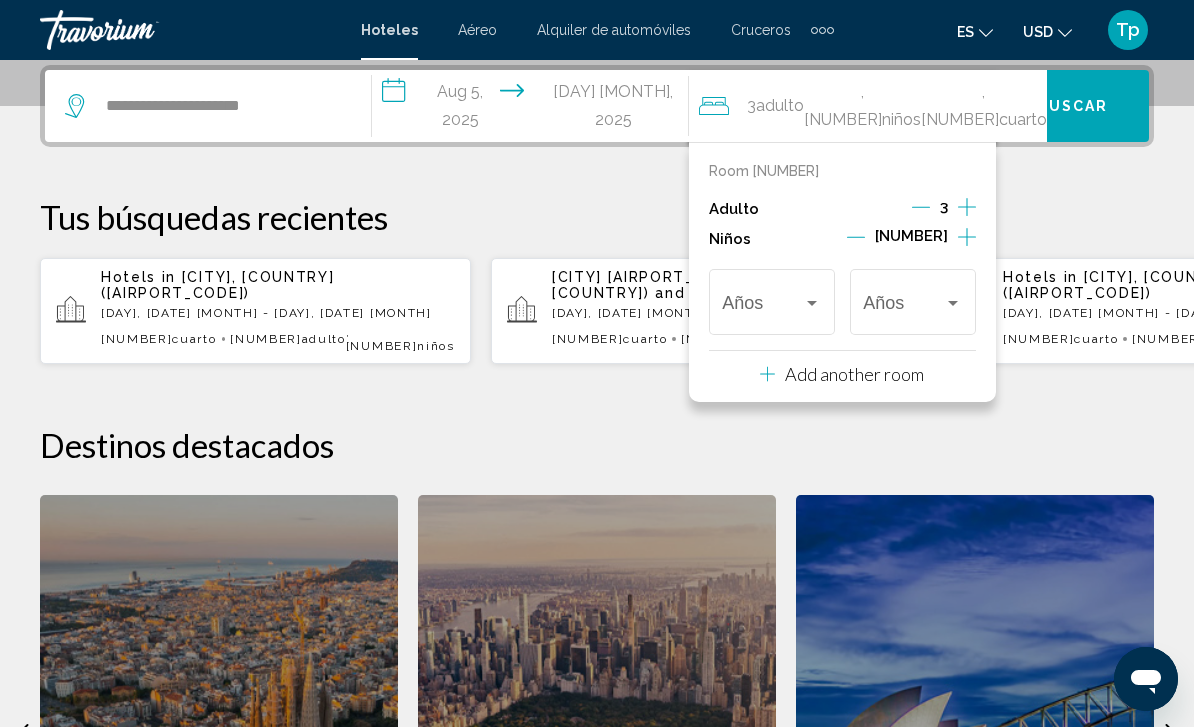 click on "[NUMBER]" at bounding box center [911, 239] 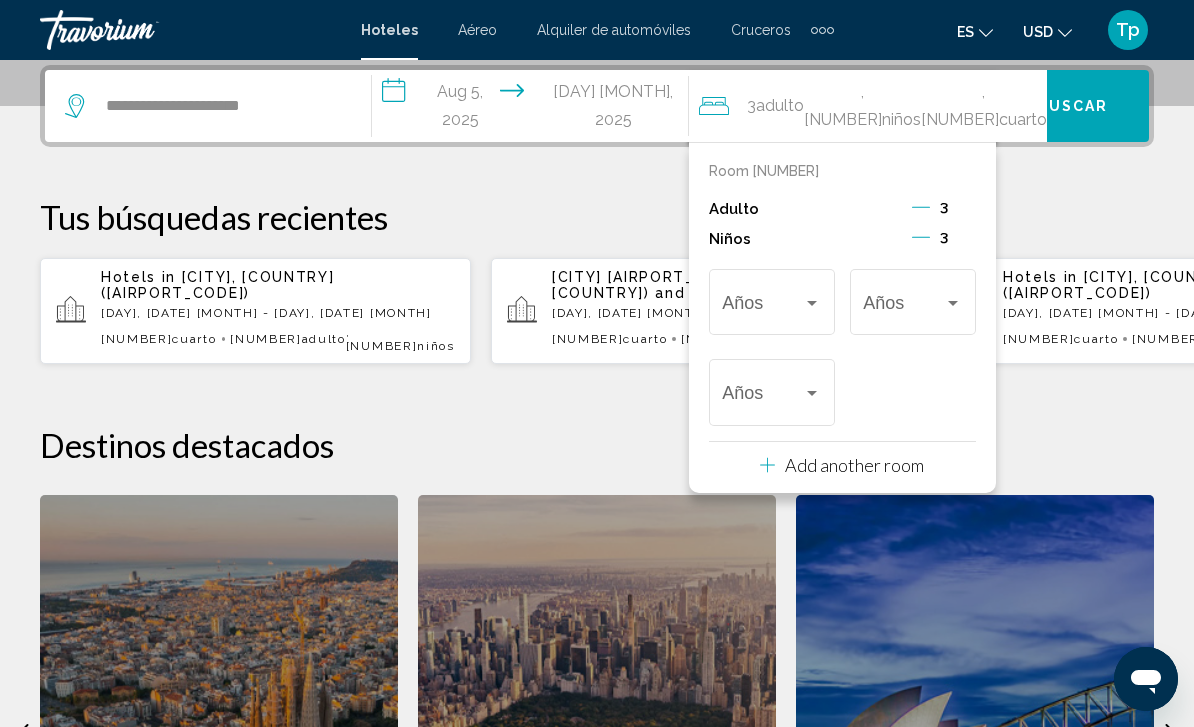 click at bounding box center [762, 307] 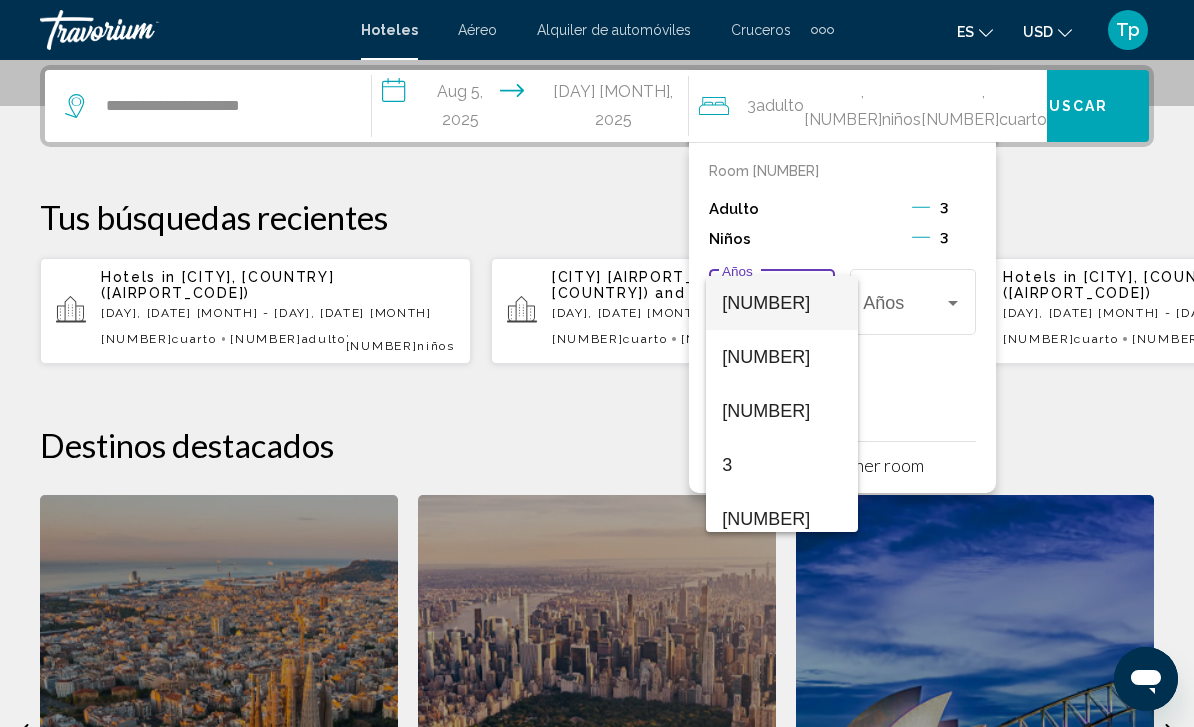 click at bounding box center (597, 363) 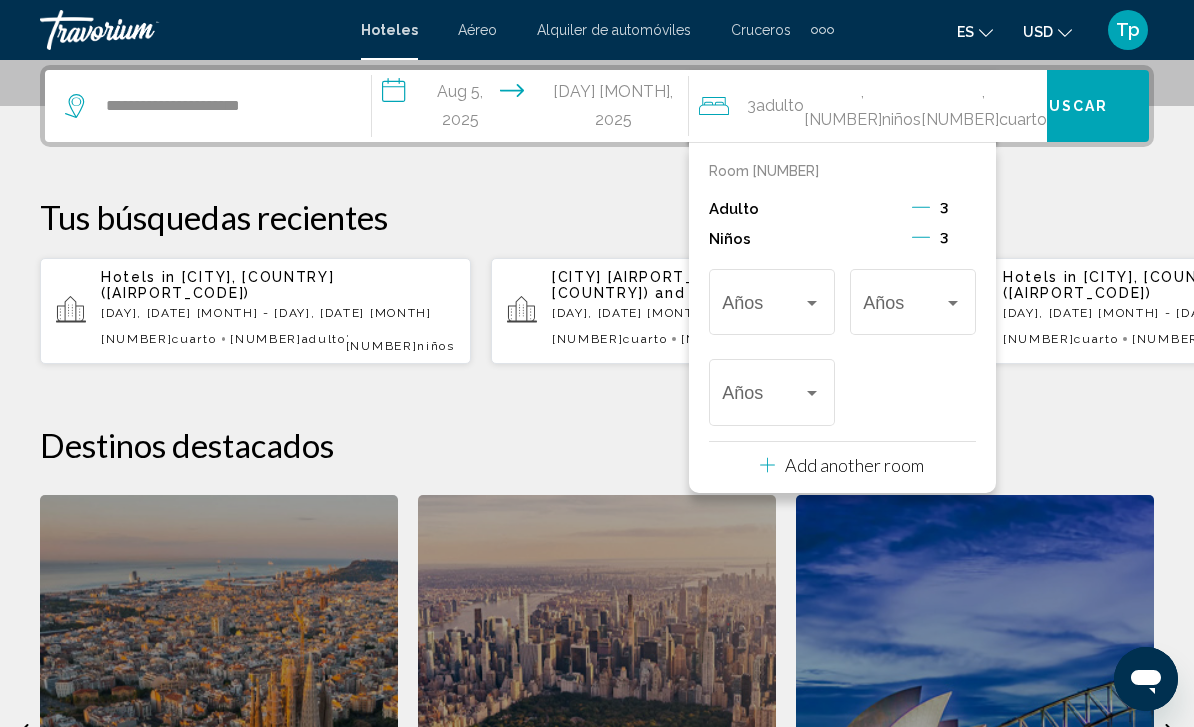 click at bounding box center (762, 307) 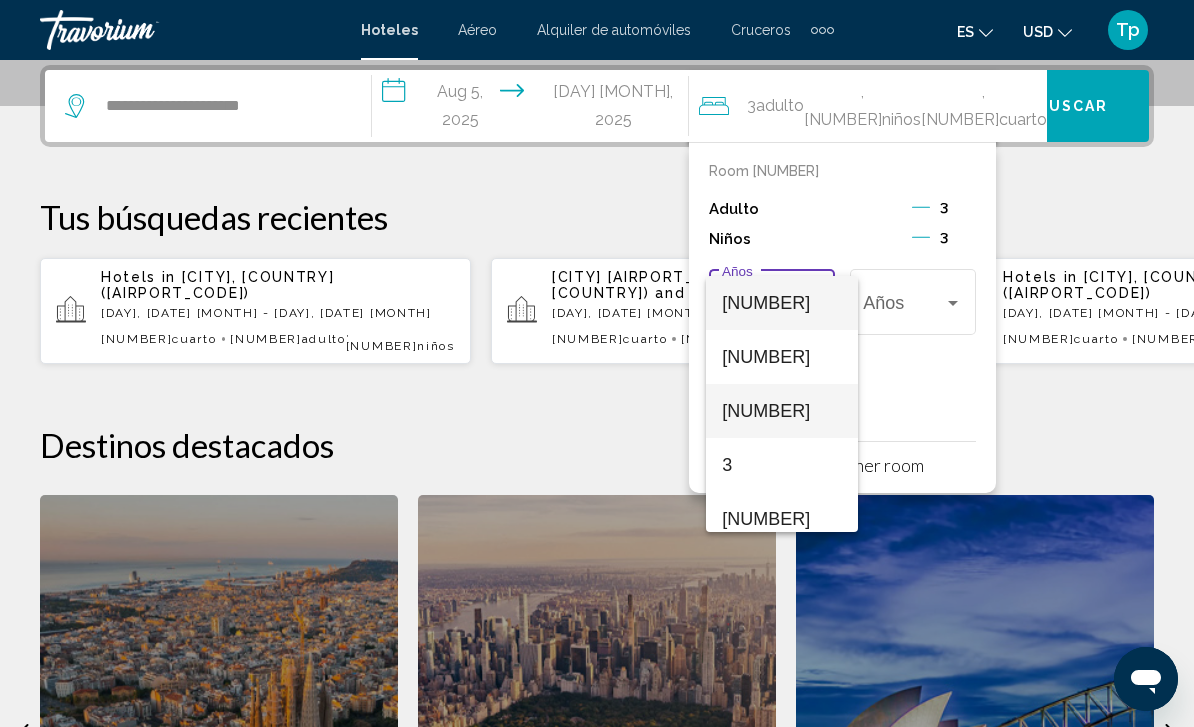 click on "[NUMBER]" at bounding box center (782, 411) 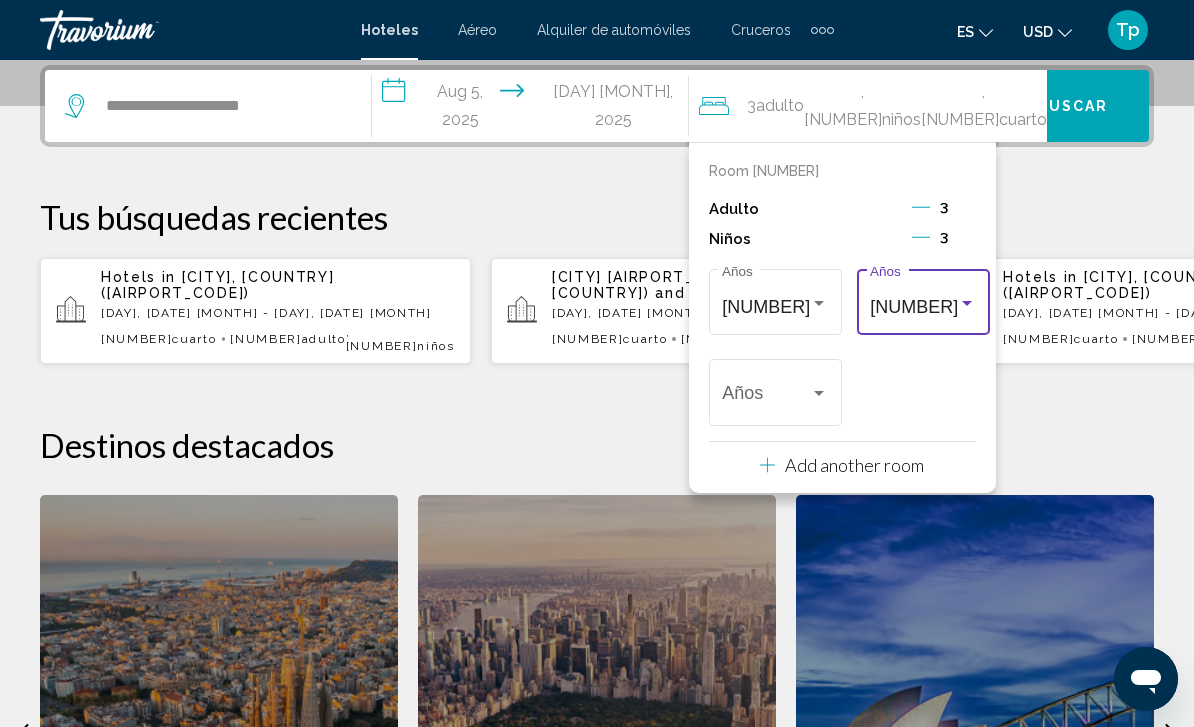 click at bounding box center (967, 303) 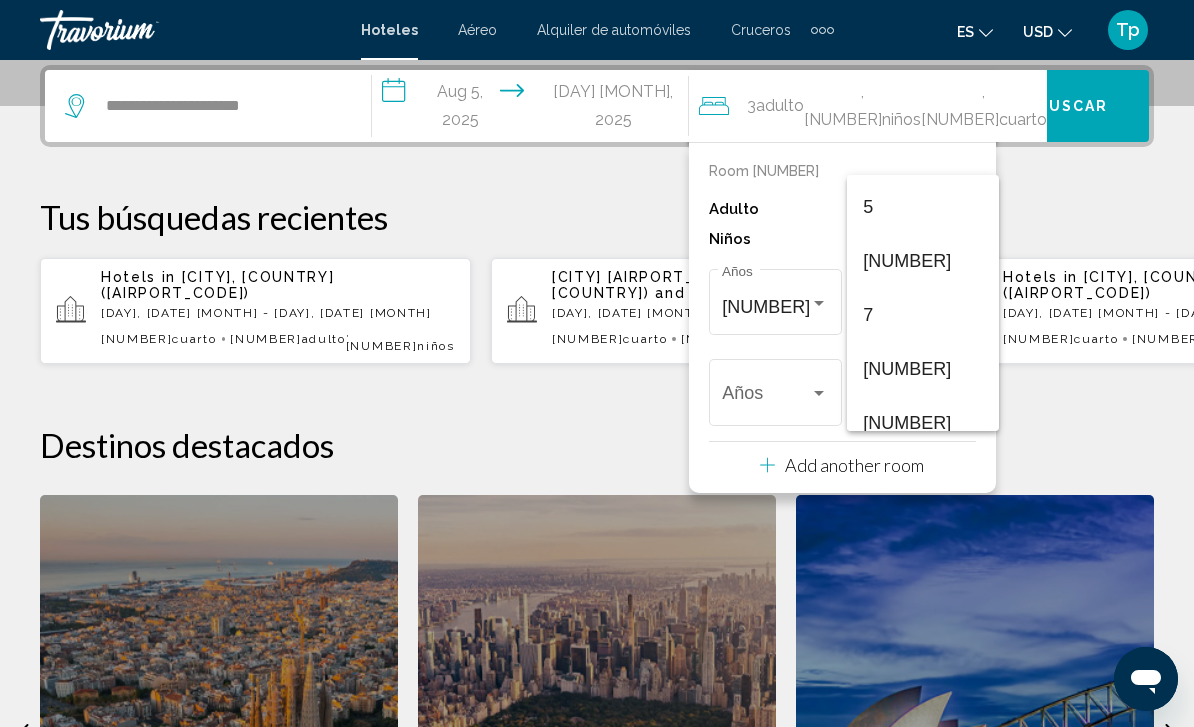 scroll, scrollTop: 277, scrollLeft: 0, axis: vertical 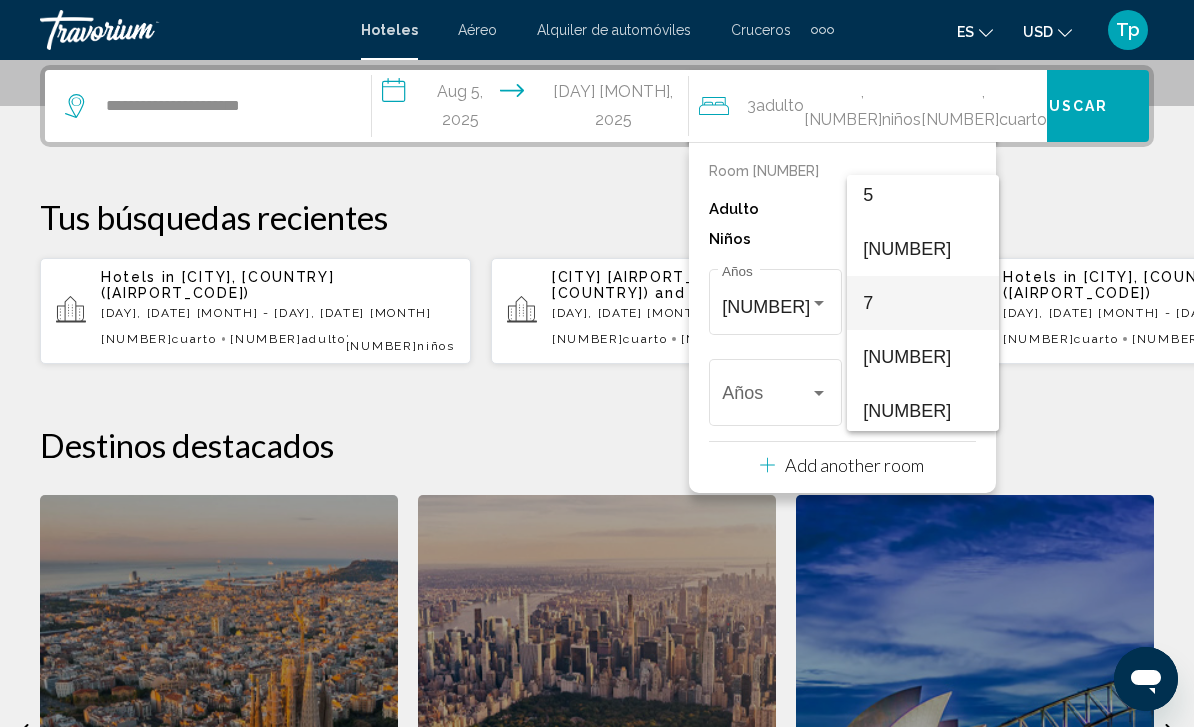 click on "7" at bounding box center (923, 303) 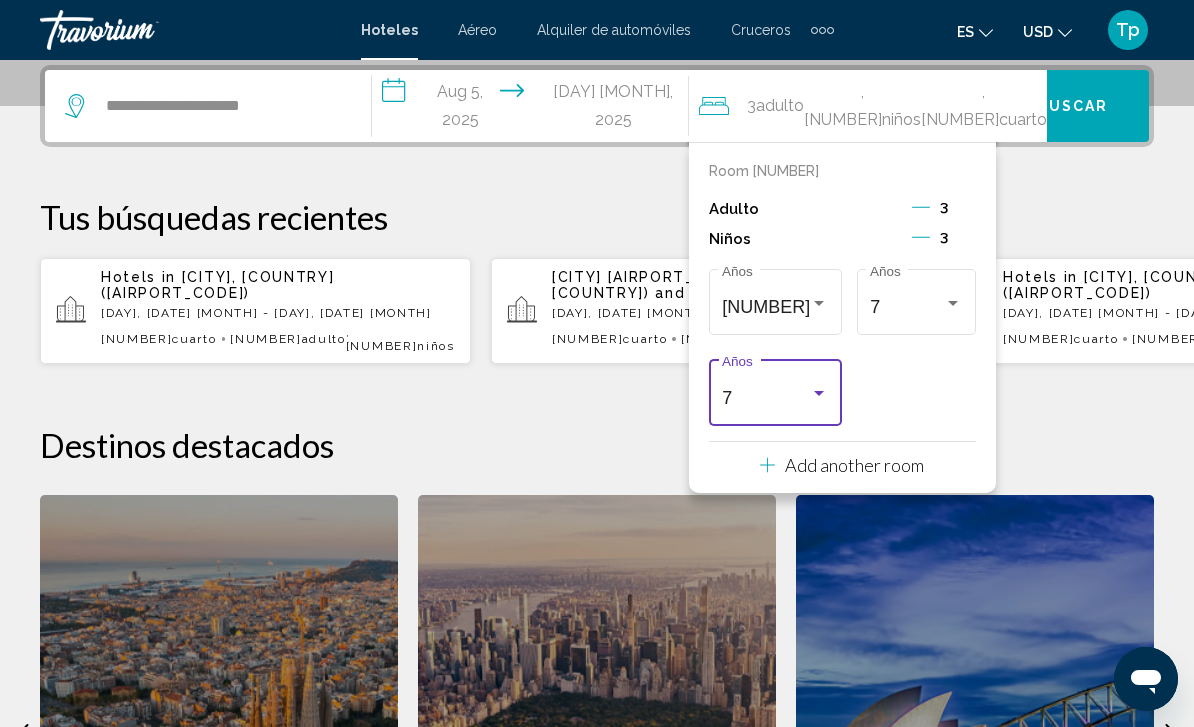 click at bounding box center (819, 393) 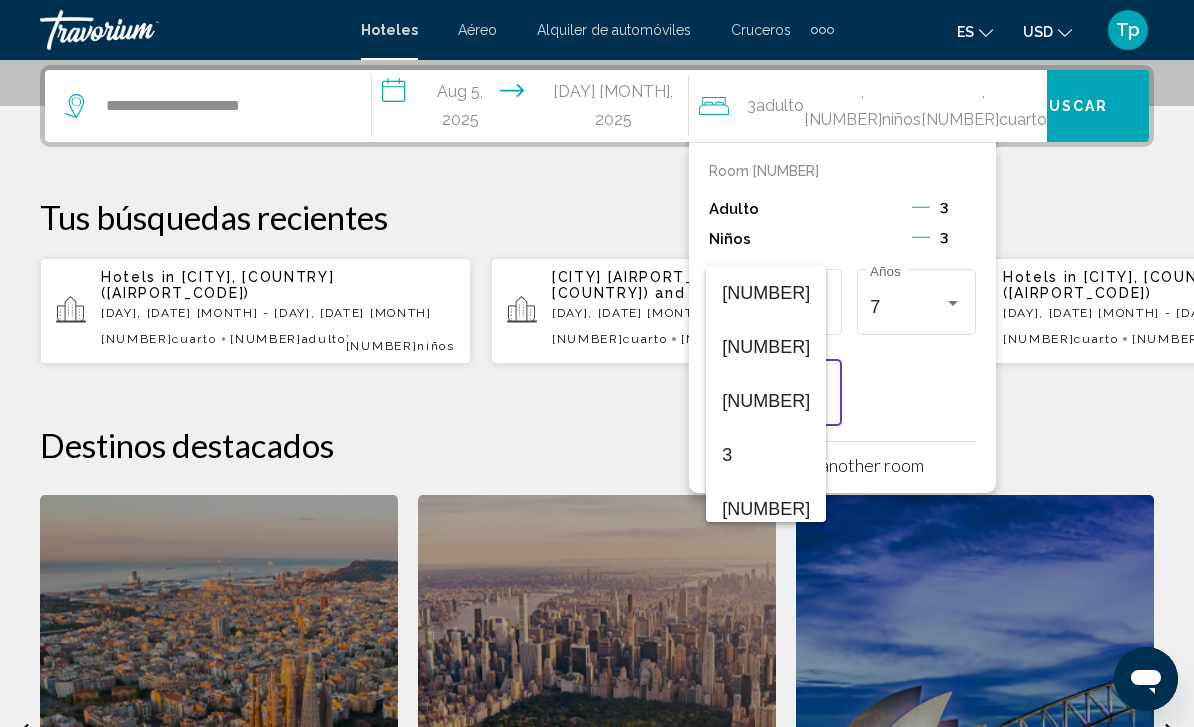 scroll, scrollTop: 277, scrollLeft: 0, axis: vertical 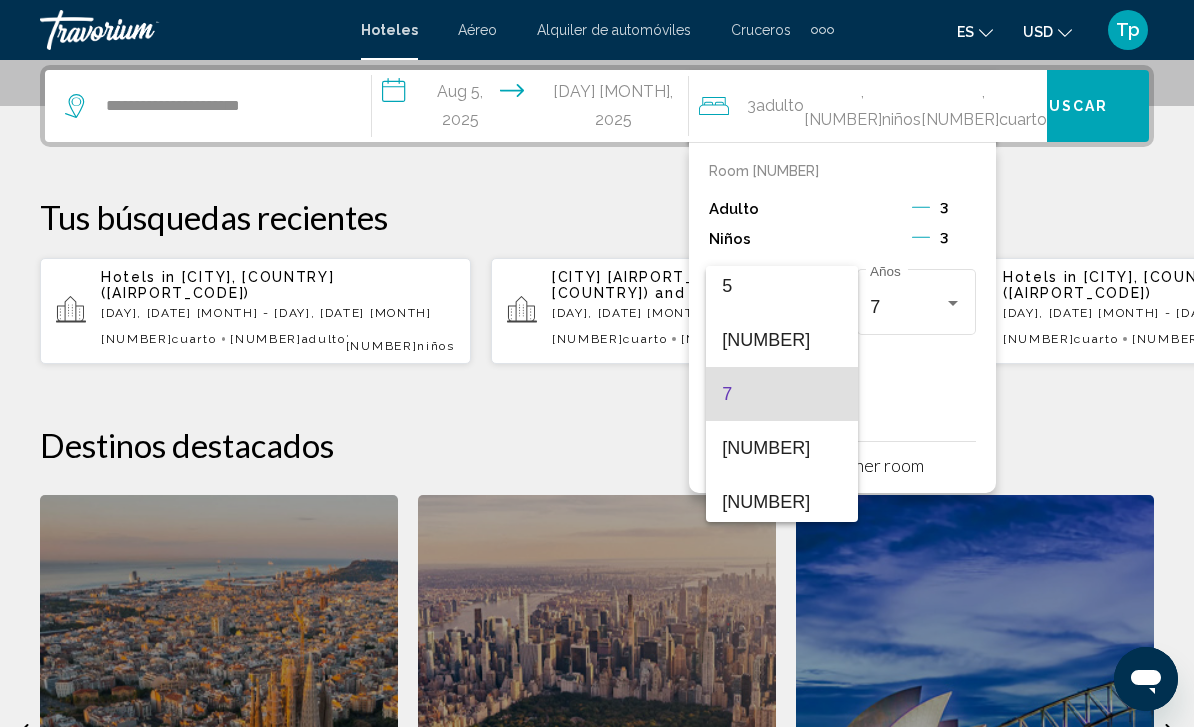 click at bounding box center (597, 363) 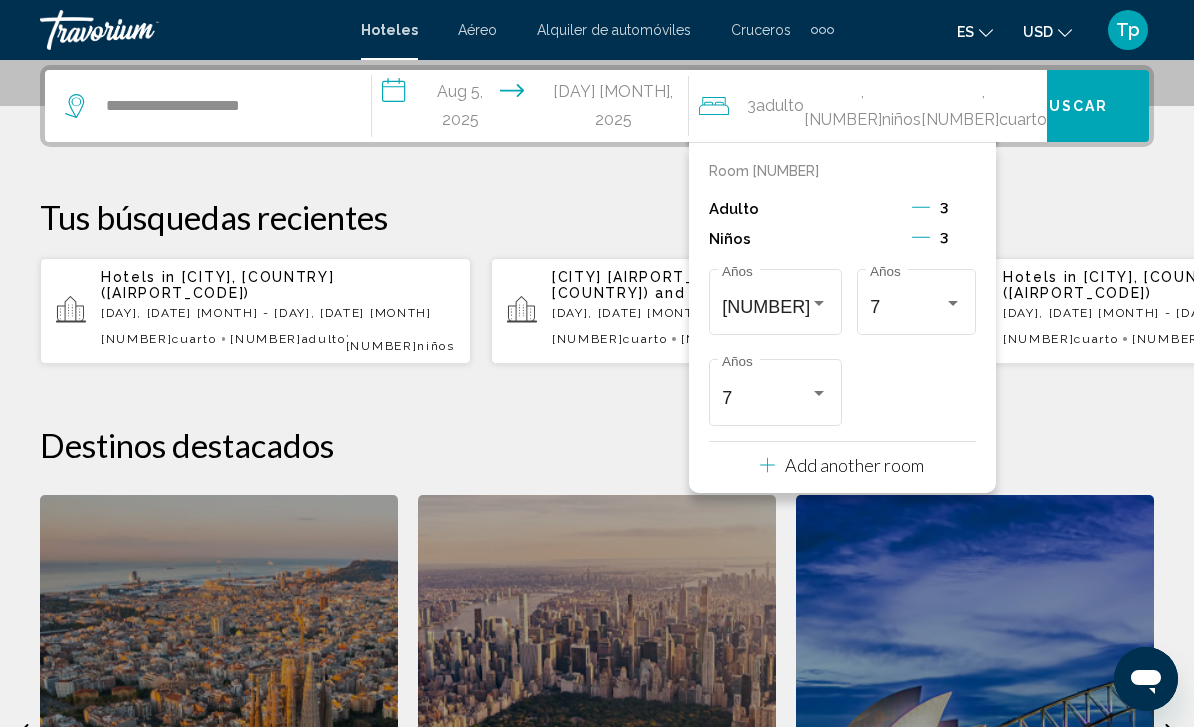 click at bounding box center [921, 237] 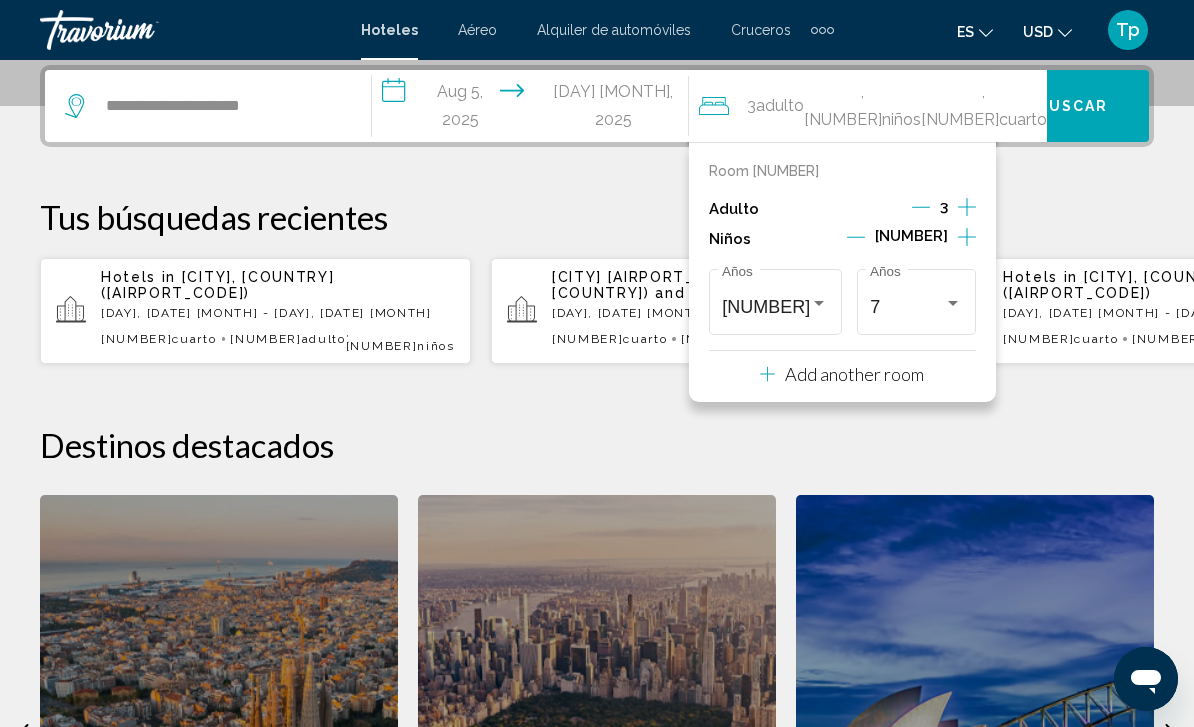 click on "Room 1 Adulto
3
Niños
2
2 Años 7 Años
Add another room" at bounding box center (842, 272) 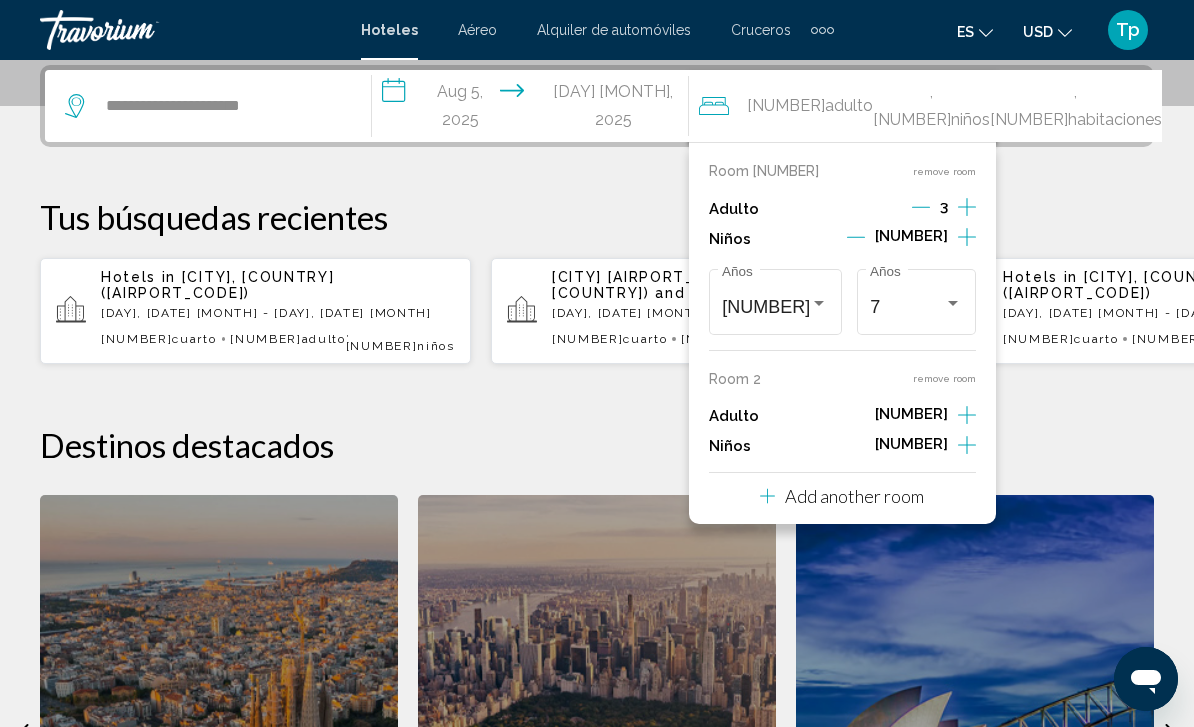 click at bounding box center [967, 415] 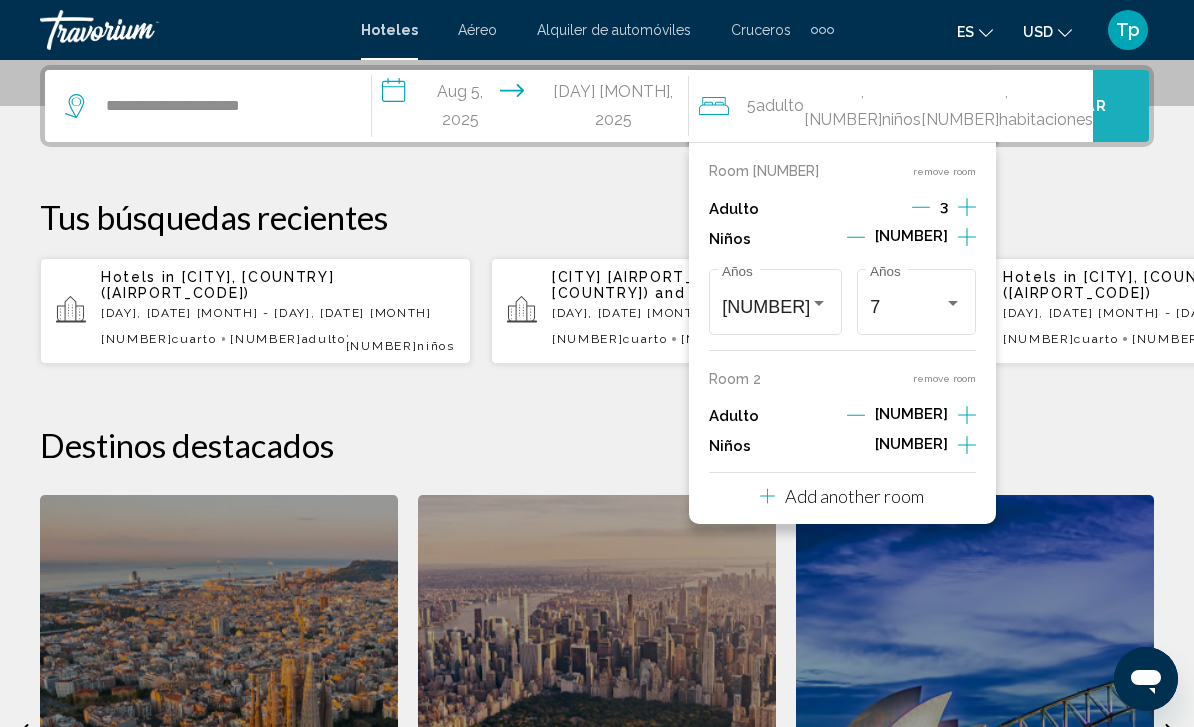 click on "Buscar" at bounding box center (1072, 107) 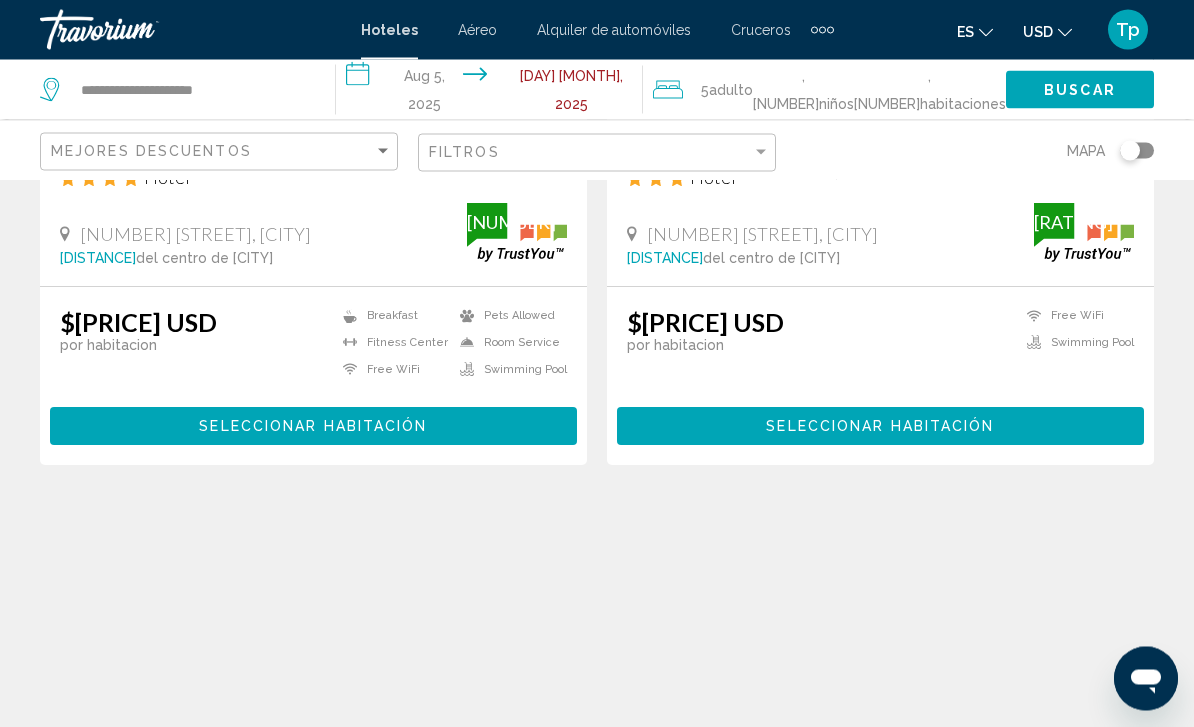 scroll, scrollTop: 459, scrollLeft: 0, axis: vertical 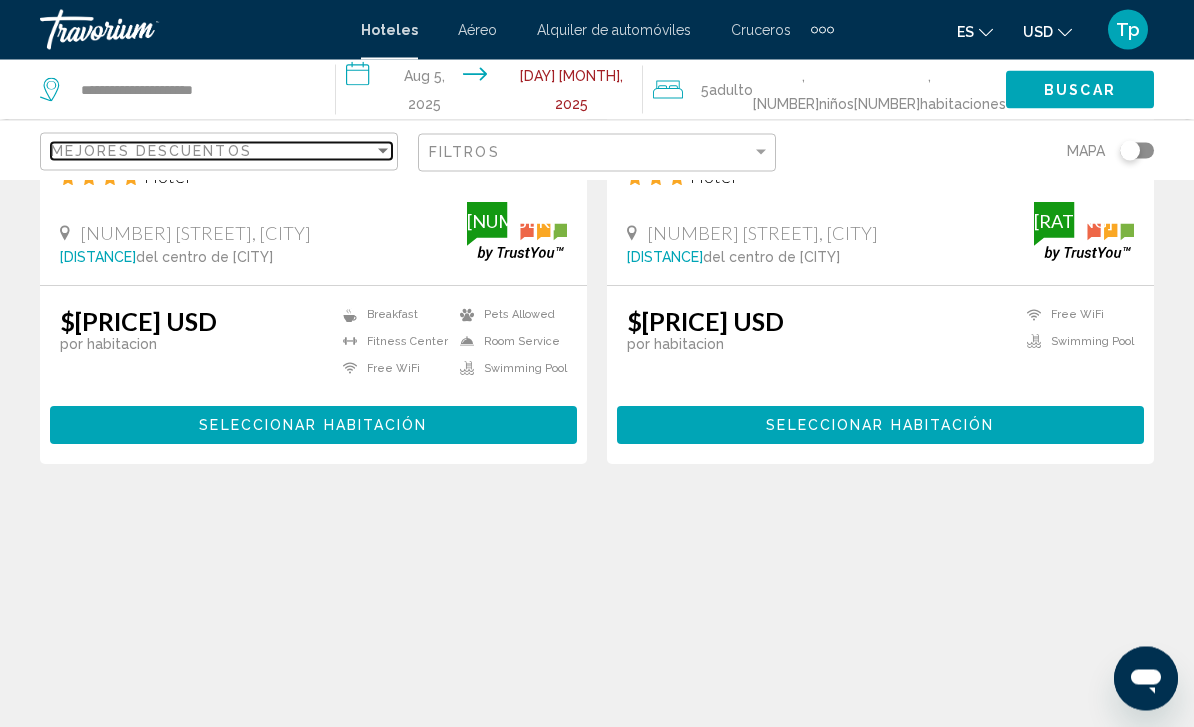 click on "Mejores descuentos" at bounding box center (212, 151) 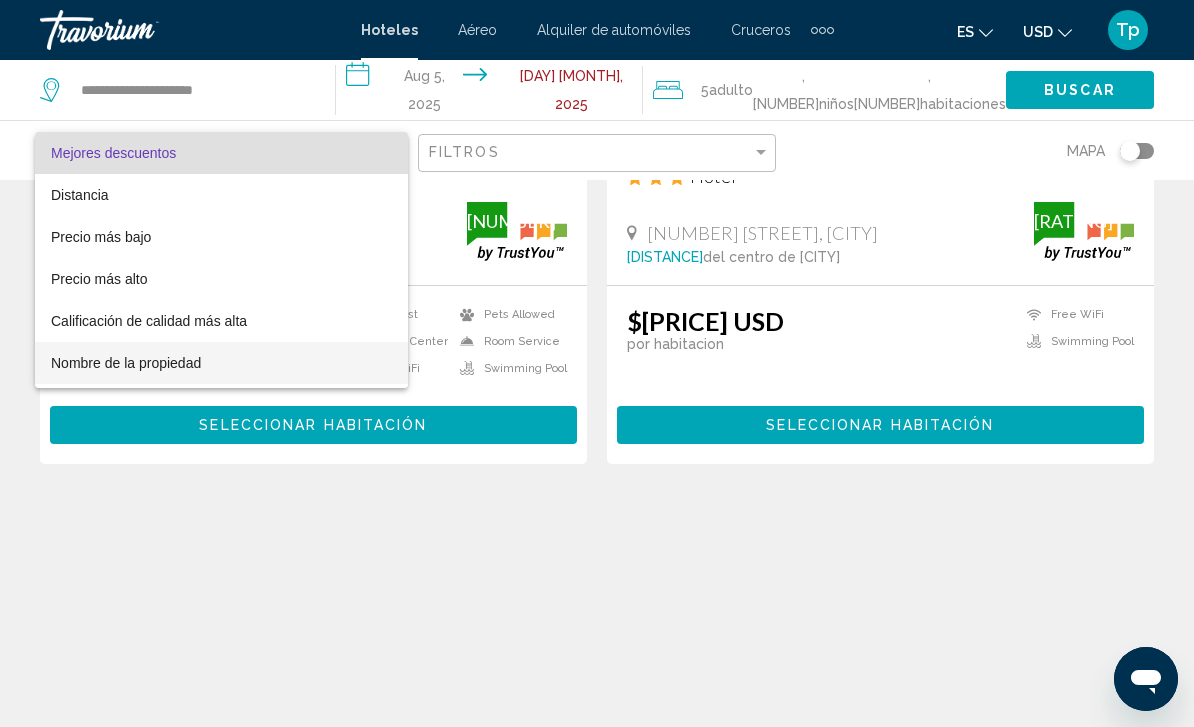 click on "Nombre de la propiedad" at bounding box center (221, 363) 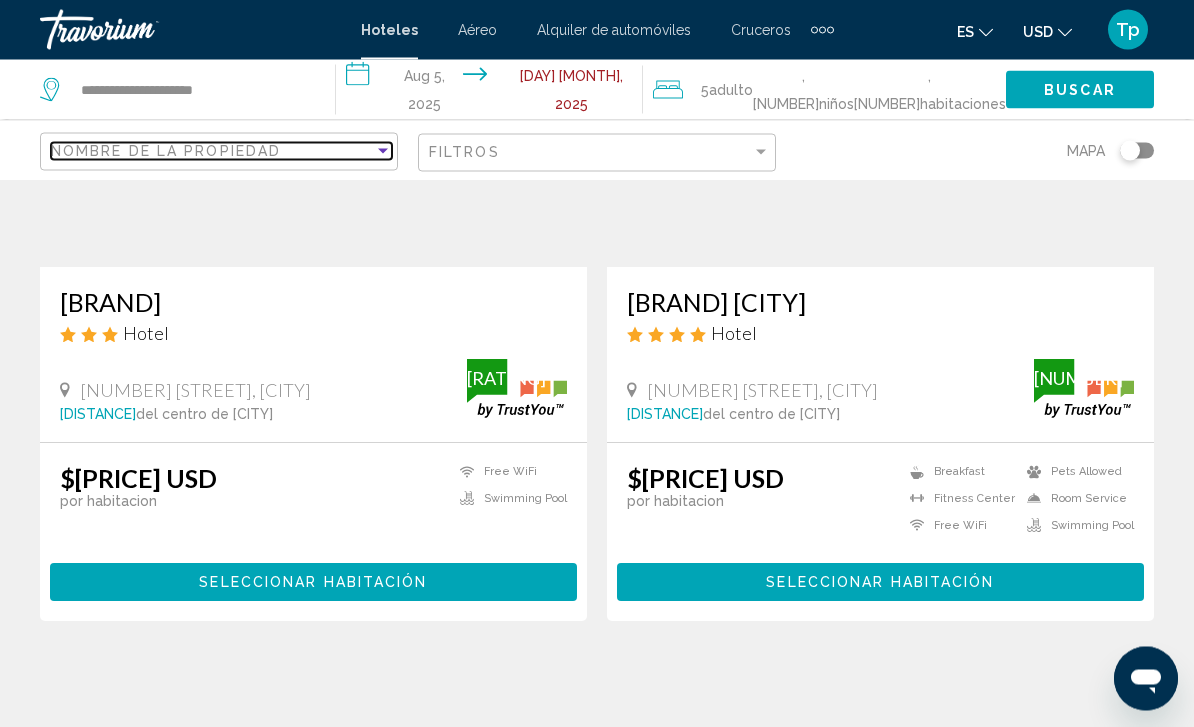 scroll, scrollTop: 0, scrollLeft: 0, axis: both 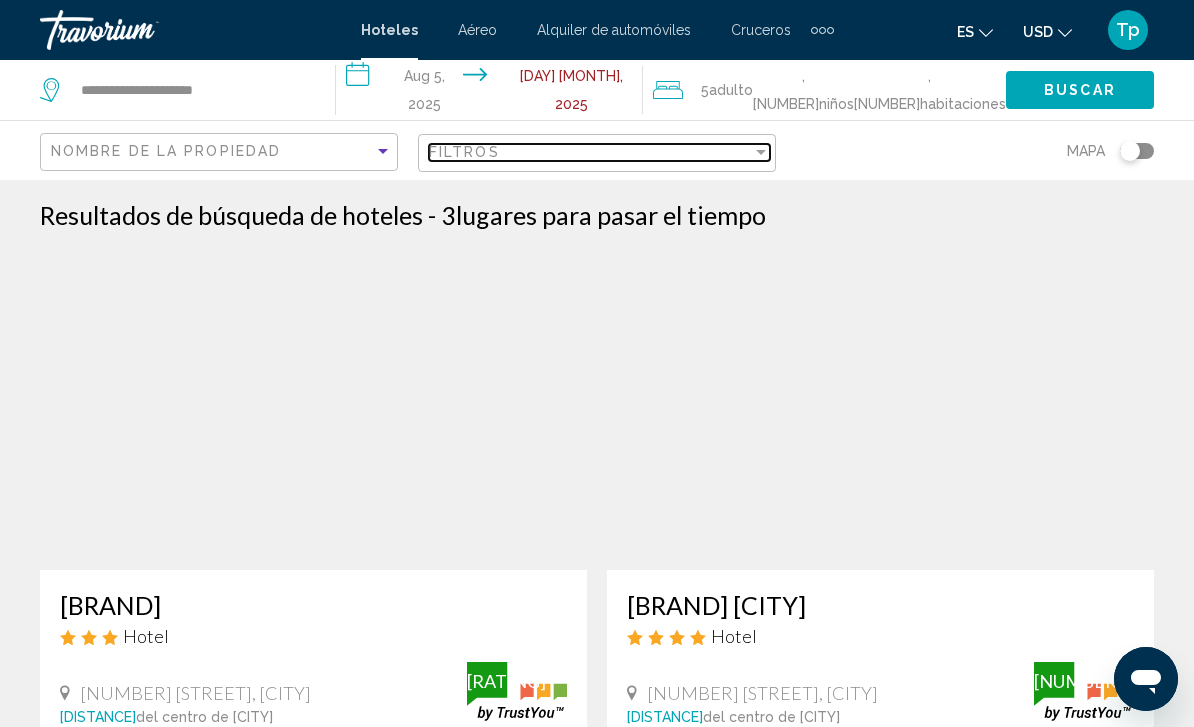click at bounding box center (761, 152) 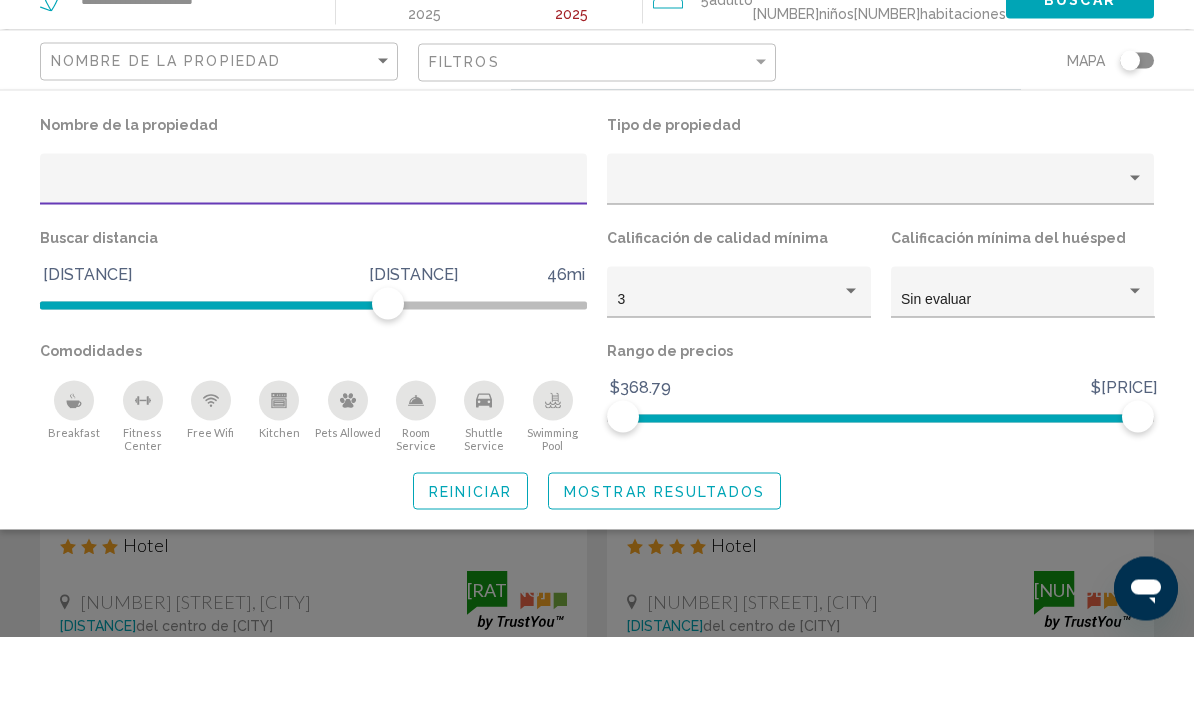 click at bounding box center (872, 277) 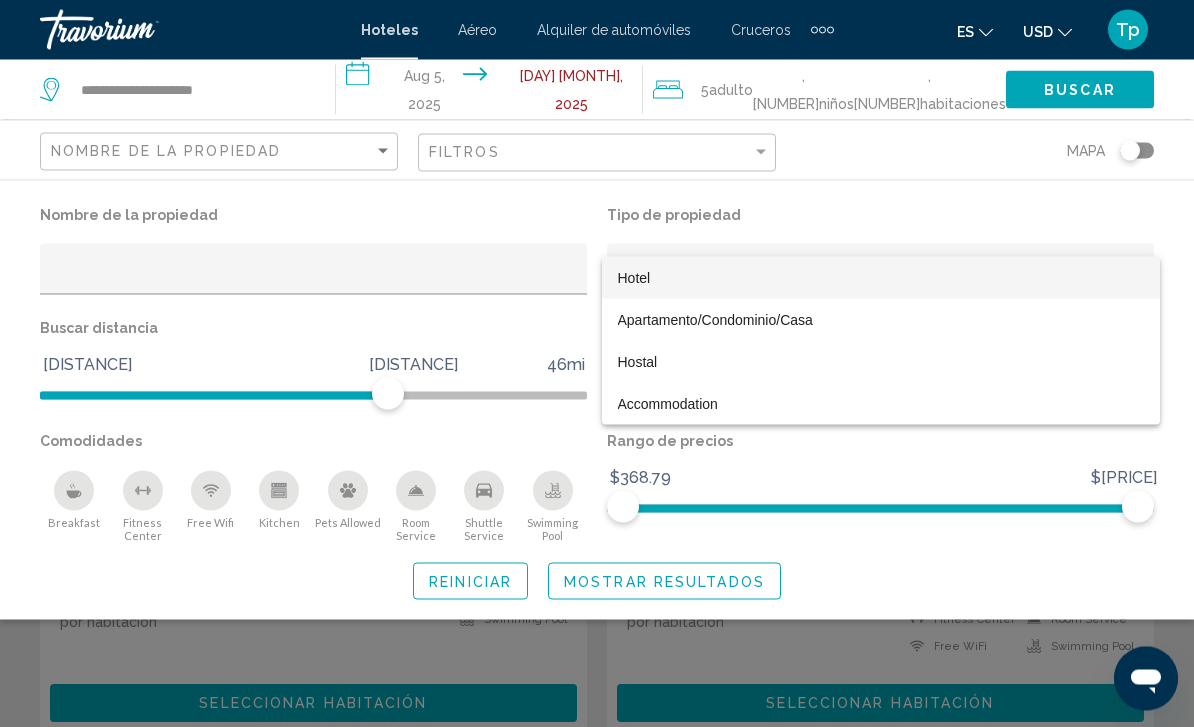 scroll, scrollTop: 182, scrollLeft: 0, axis: vertical 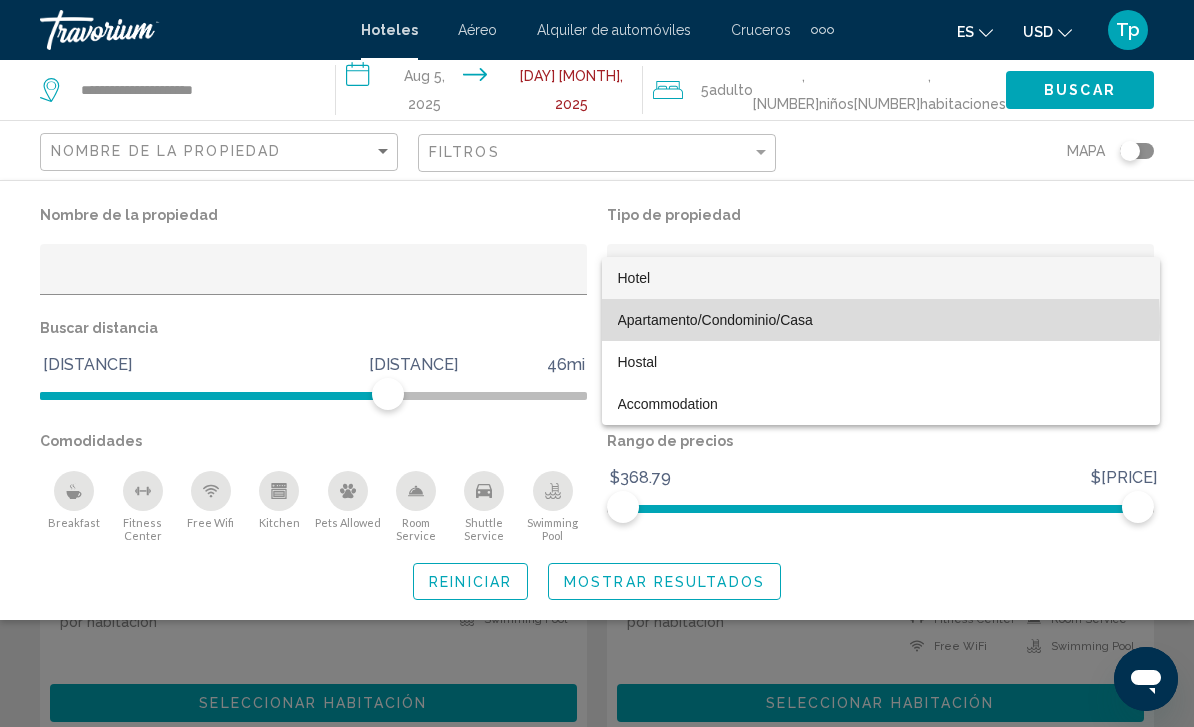 click on "Apartamento/Condominio/Casa" at bounding box center [881, 320] 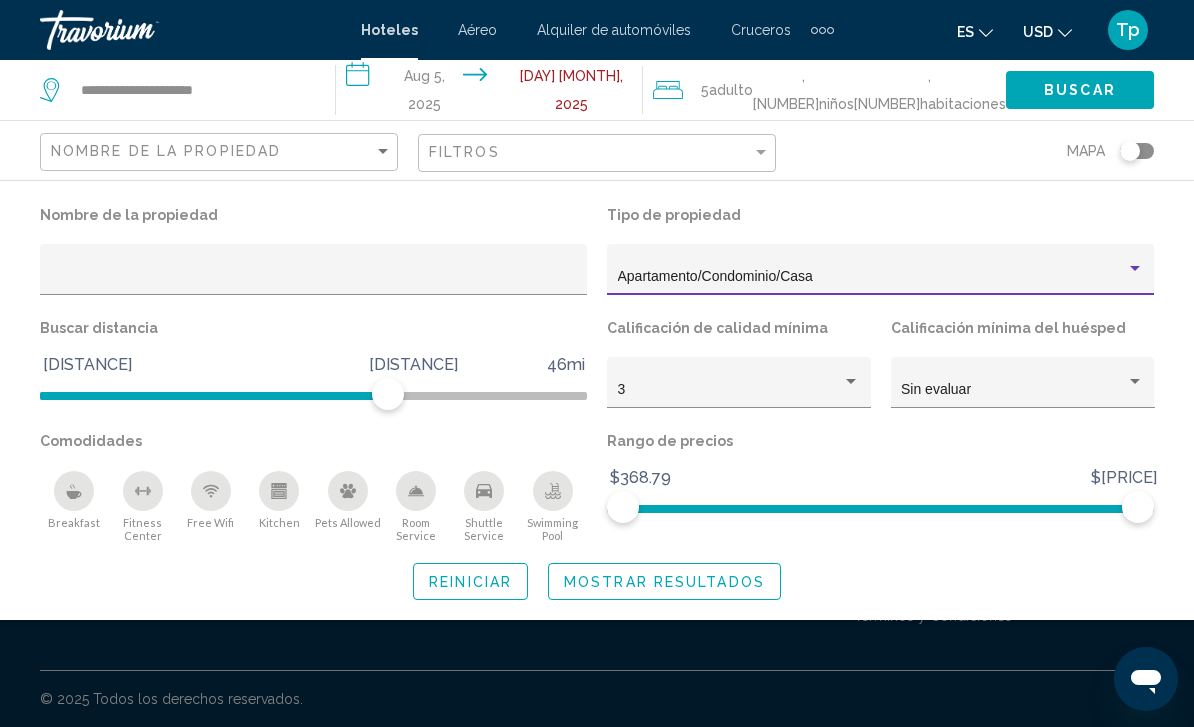 scroll, scrollTop: 0, scrollLeft: 0, axis: both 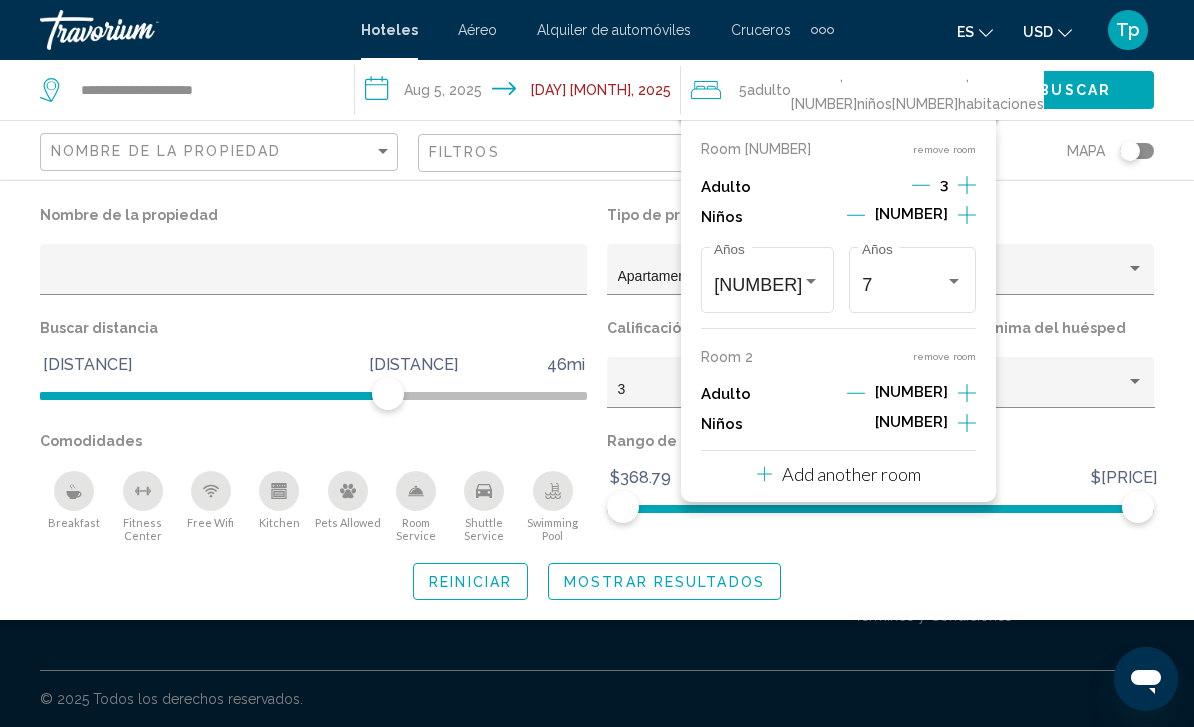 click on "Nombre de la propiedad Tipo de propiedad Apartamento/Condominio/Casa Buscar distancia 1mi 46mi 30mi Calificación de calidad mínima 3 Calificación mínima del huésped Sin evaluar Comodidades
Breakfast
Fitness Center
Free Wifi
Kitchen
Pets Allowed
Room Service
Shuttle Service
Swimming Pool Rango de precios $368.79 $940.50 $368.79 $940.50 Reiniciar Mostrar resultados" at bounding box center (597, 400) 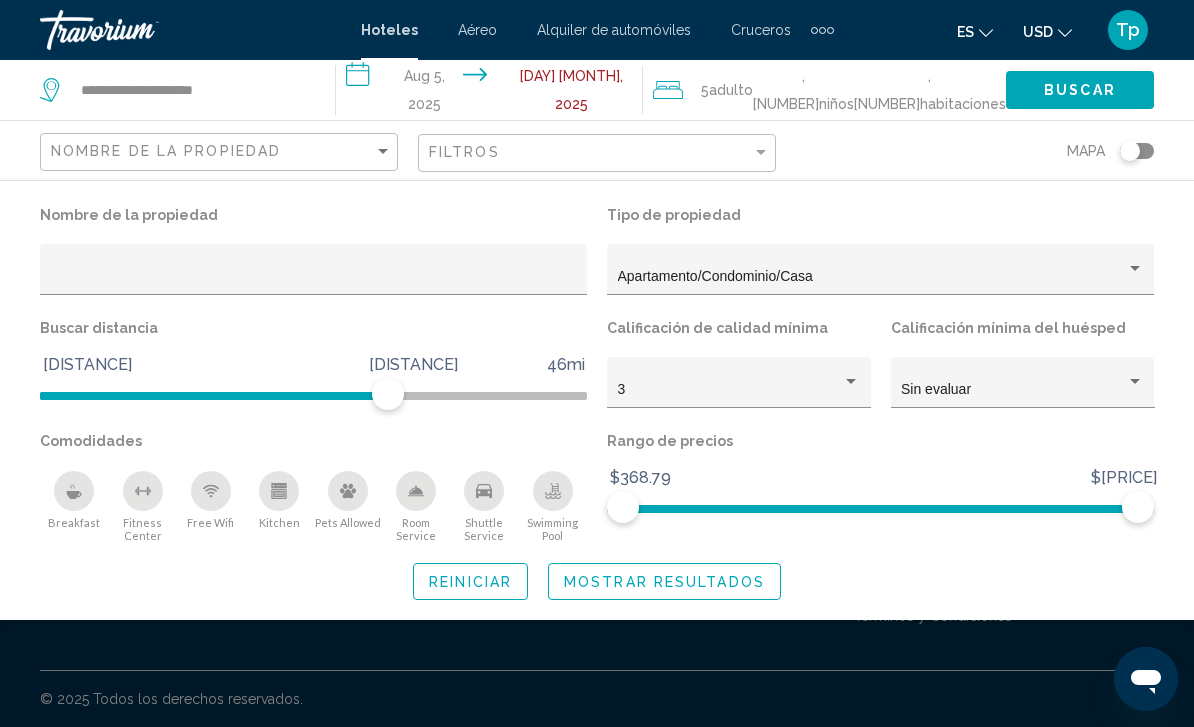 click on "Mostrar resultados" at bounding box center [664, 581] 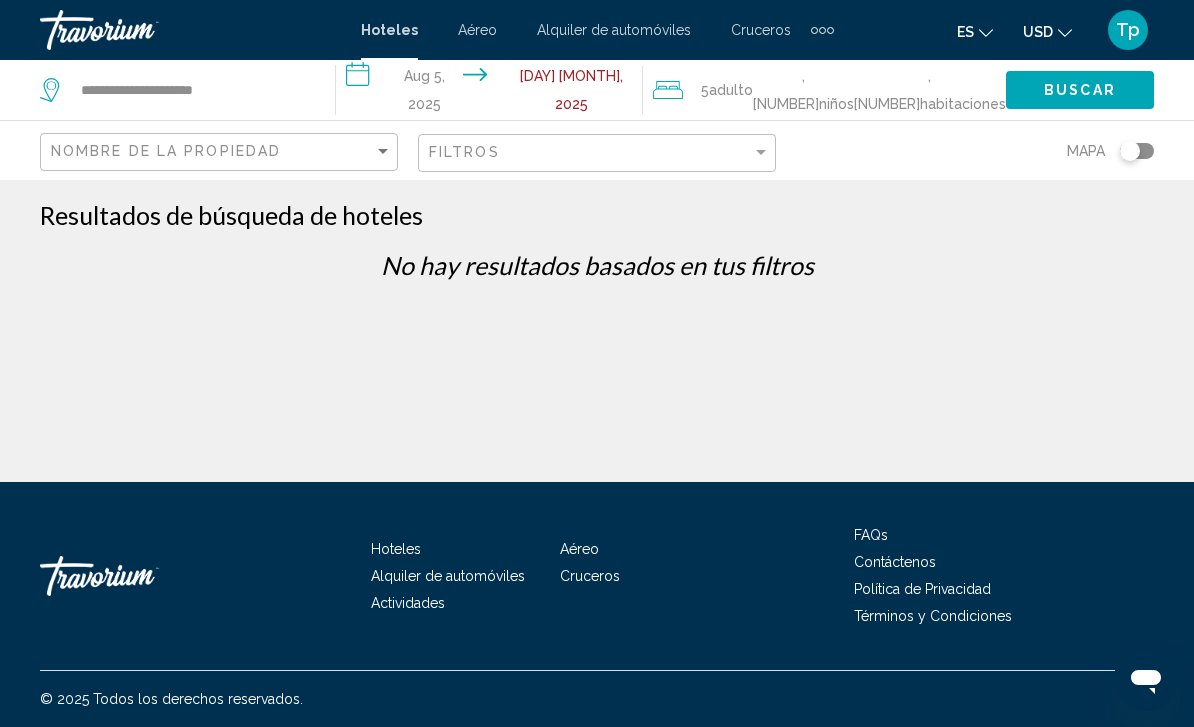 click on ", 2  Niño Niños" at bounding box center [803, 90] 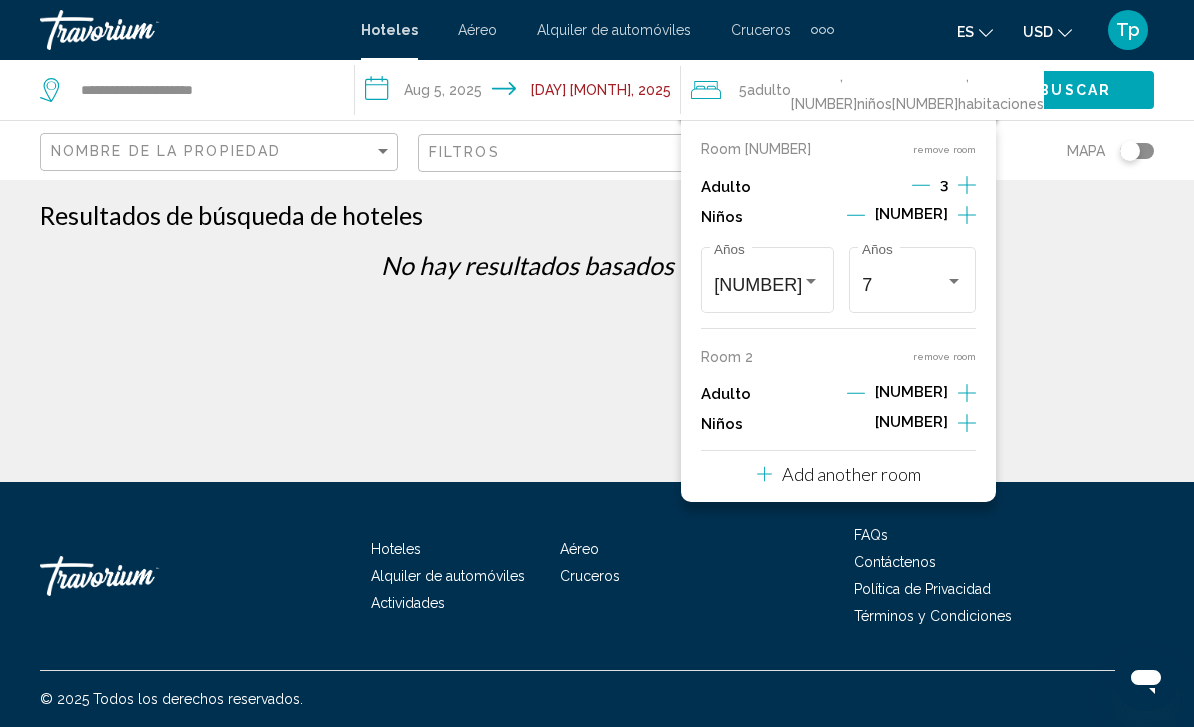 click on "remove room" at bounding box center [944, 149] 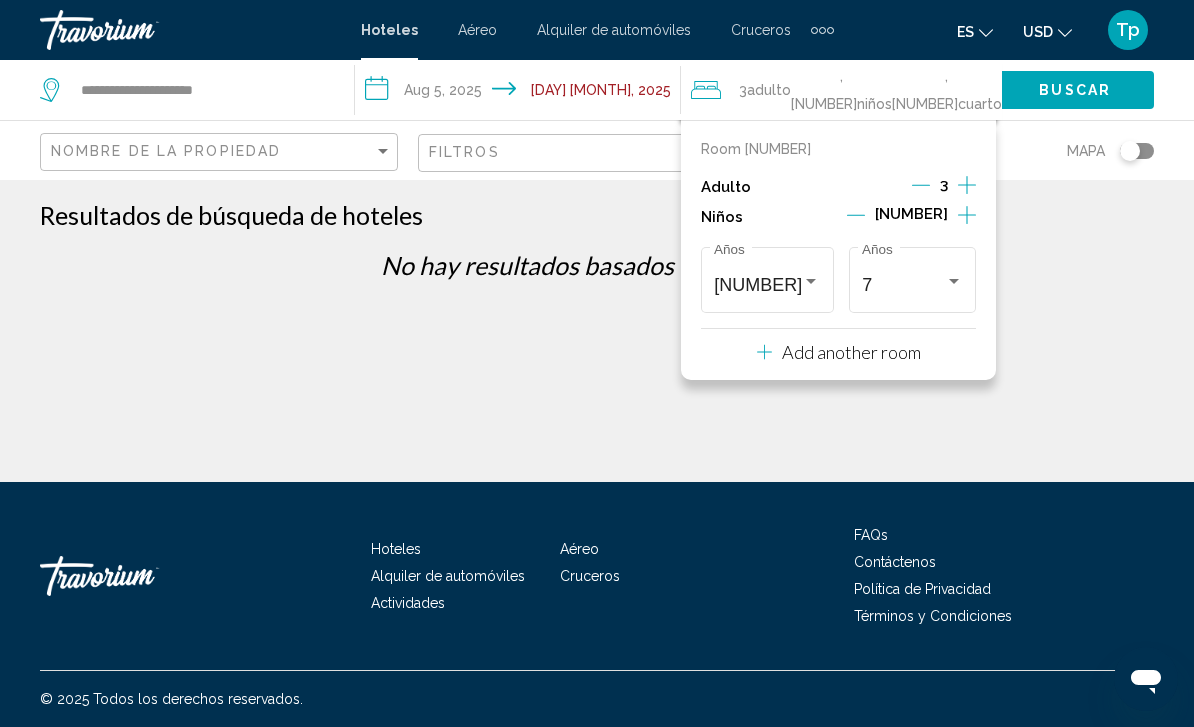 click on "Buscar" at bounding box center [1075, 89] 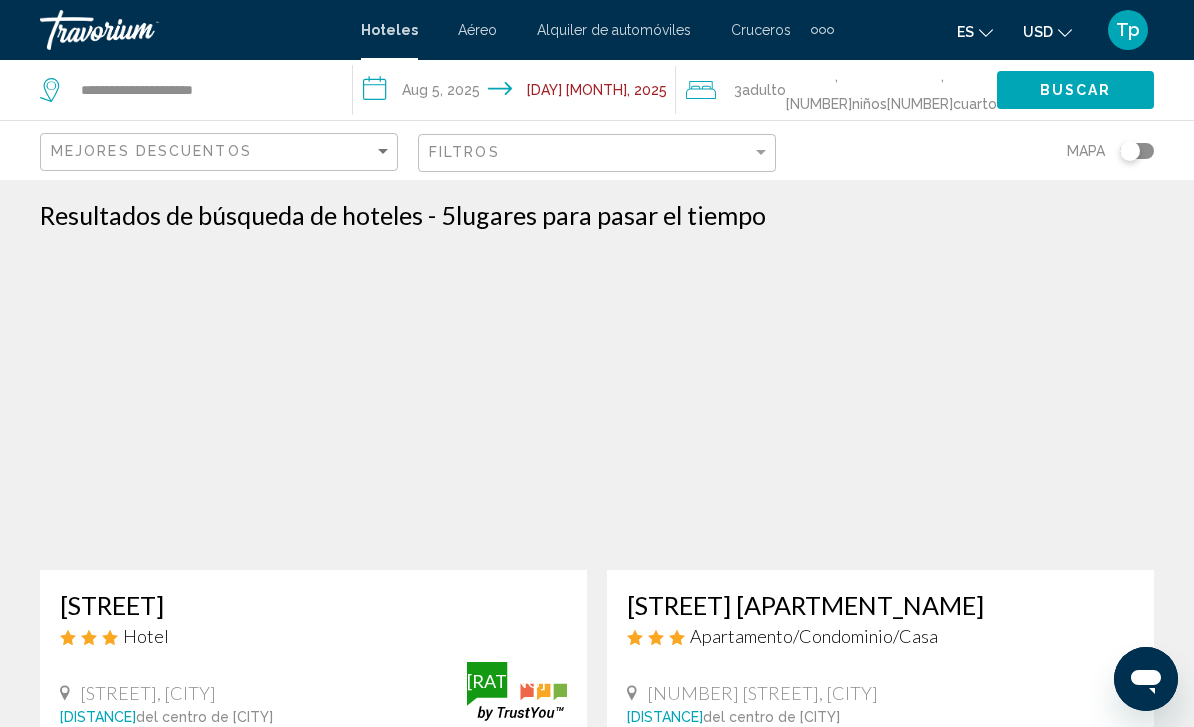 click on "USD
USD ($) MXN (Mex$) CAD (Can$) GBP (£) EUR (€) AUD (A$) NZD (NZ$) CNY (CN¥)" at bounding box center [1047, 31] 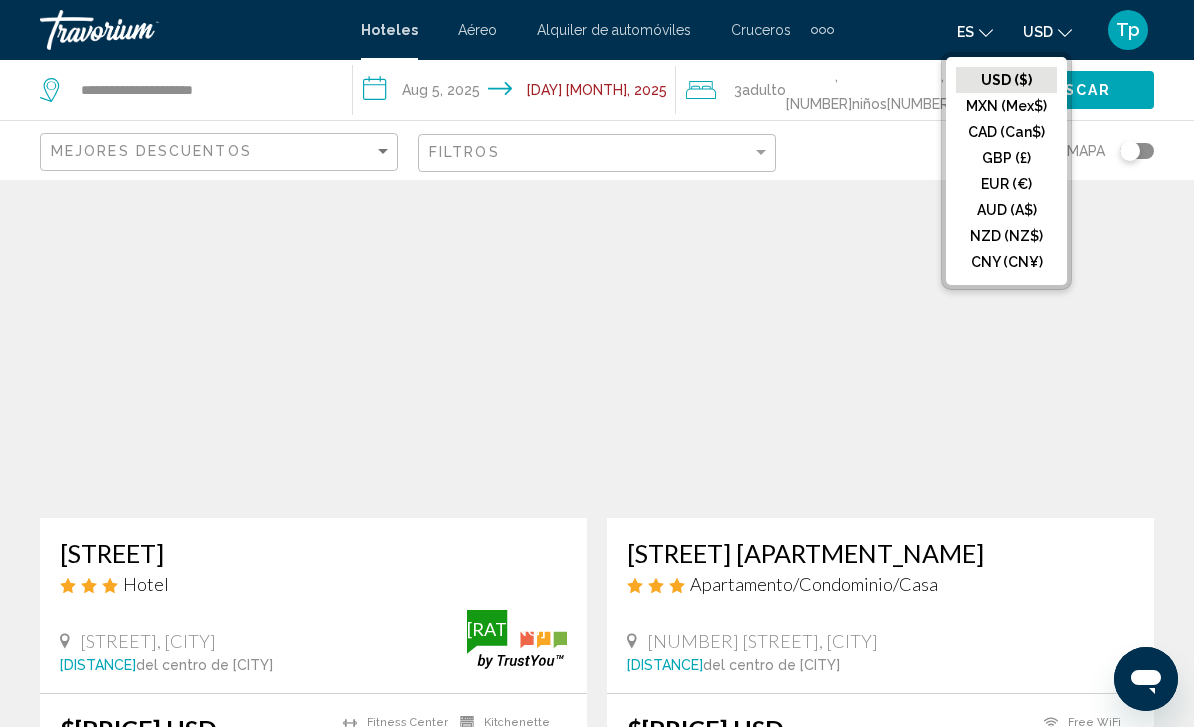 scroll, scrollTop: 62, scrollLeft: 0, axis: vertical 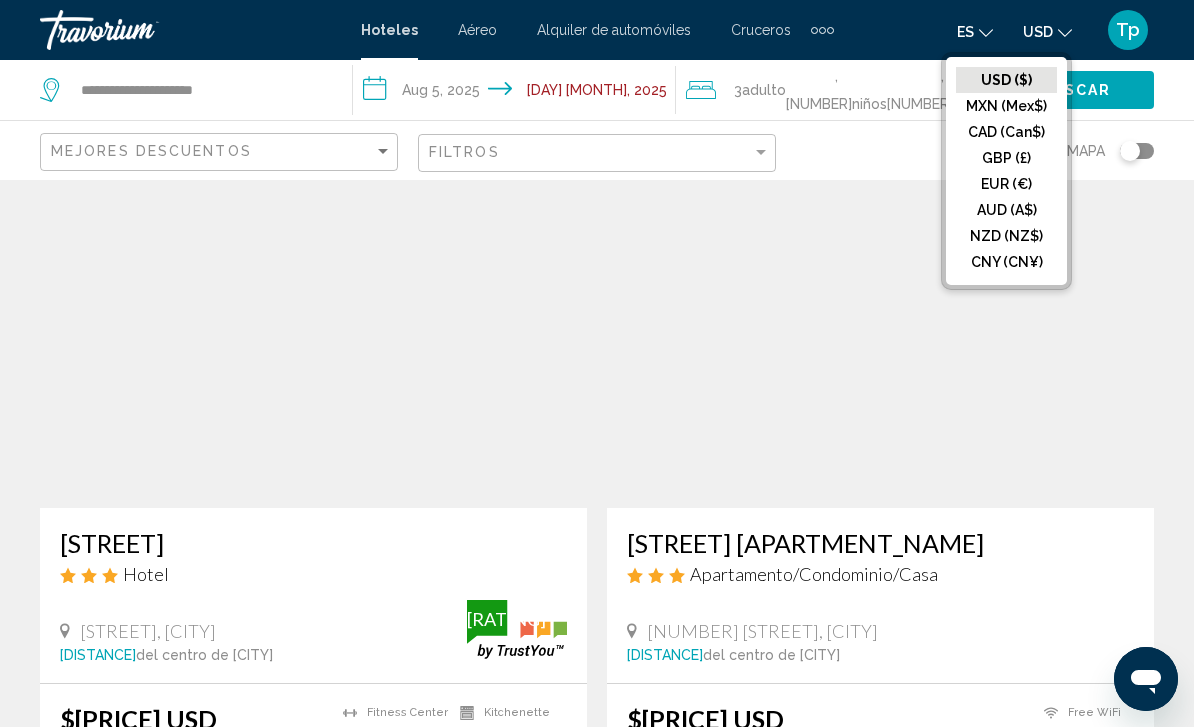 click on "GBP (£)" at bounding box center (1006, 80) 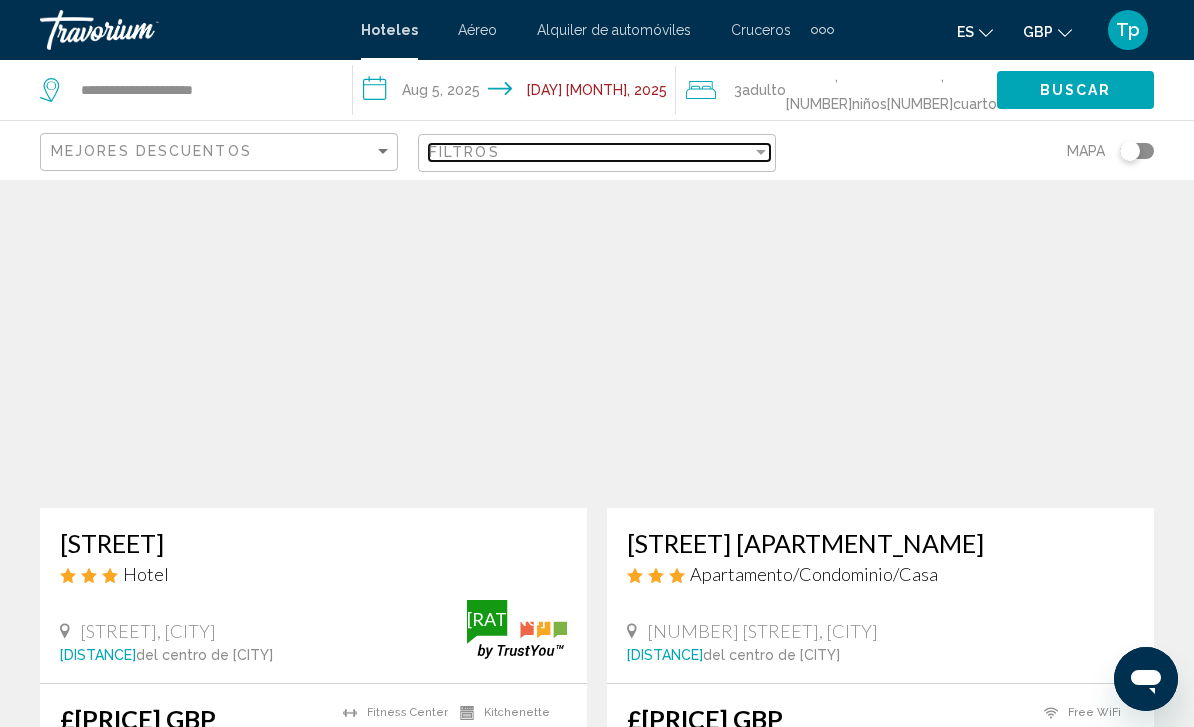 click at bounding box center [761, 152] 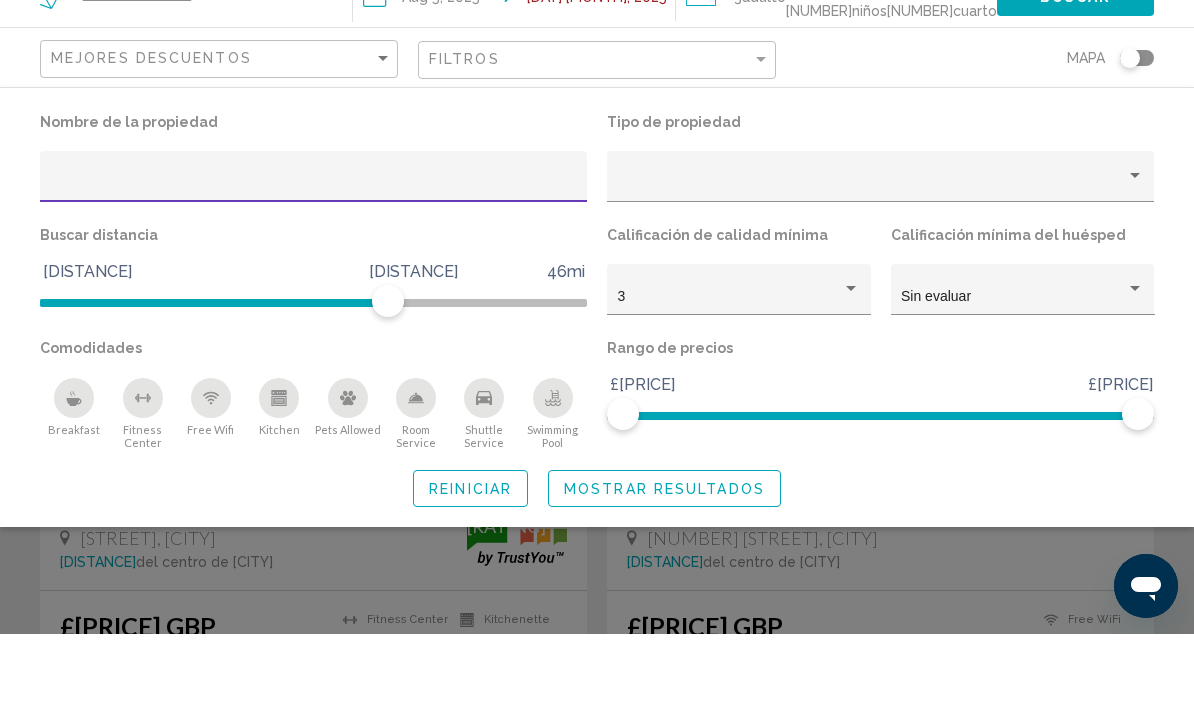 click at bounding box center [872, 277] 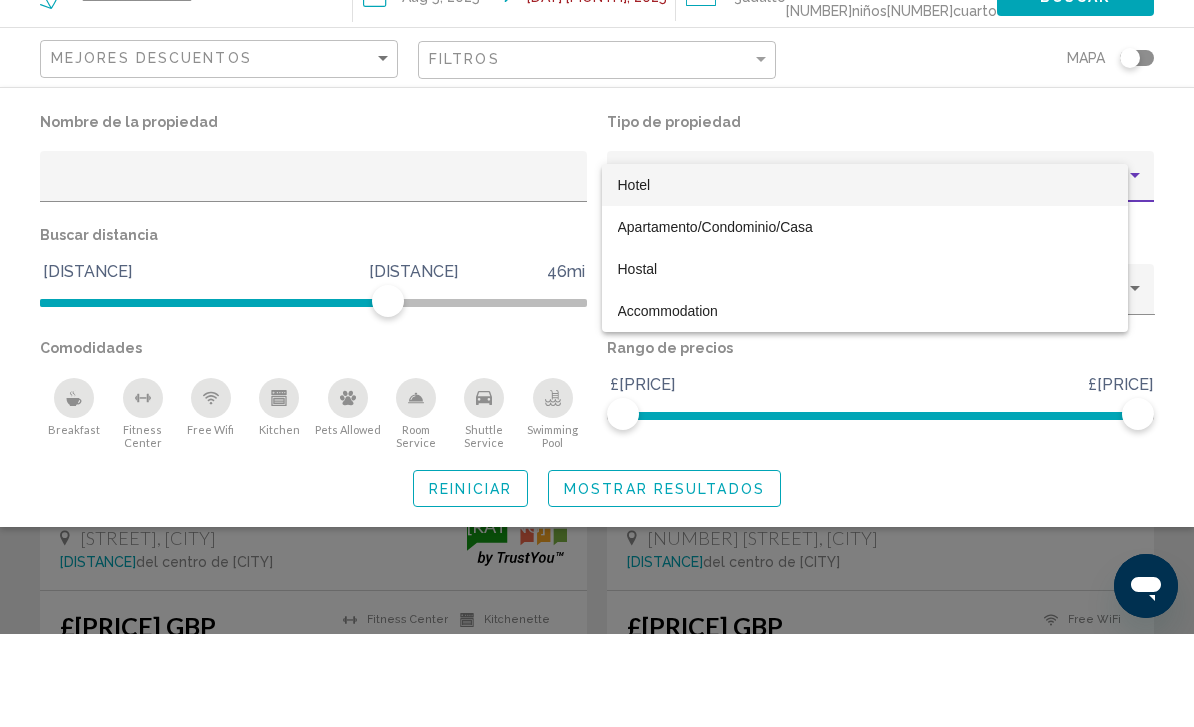 scroll, scrollTop: 155, scrollLeft: 0, axis: vertical 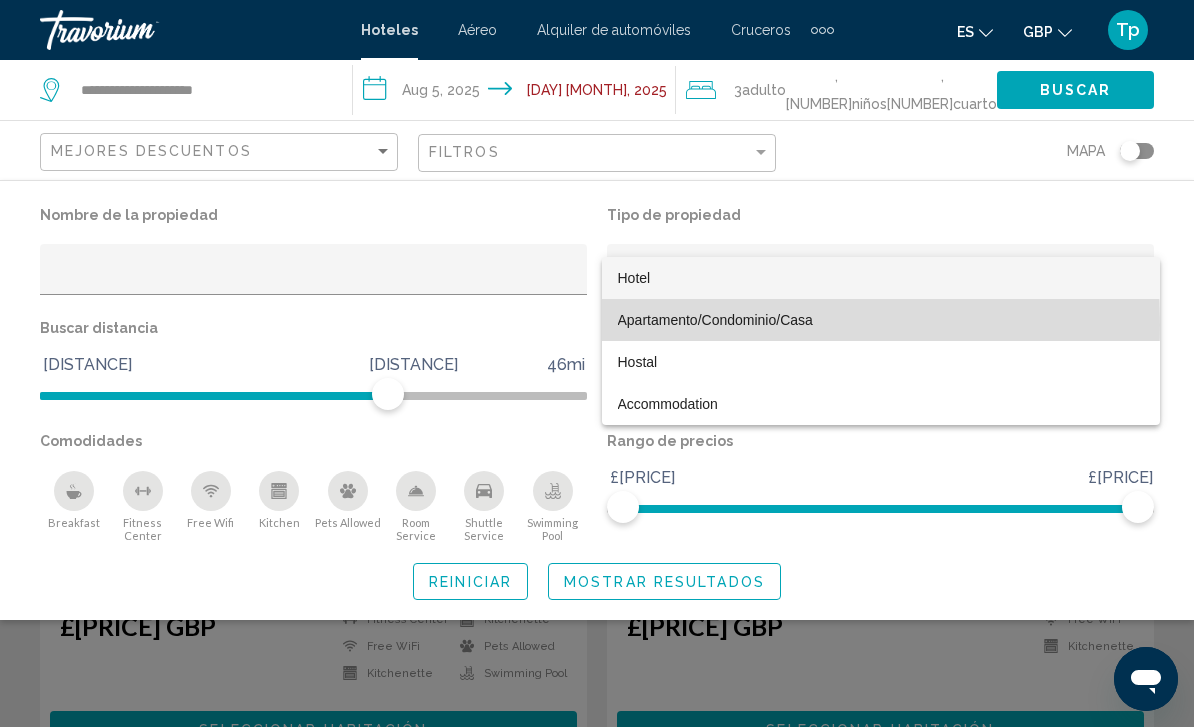 click on "Apartamento/Condominio/Casa" at bounding box center (715, 320) 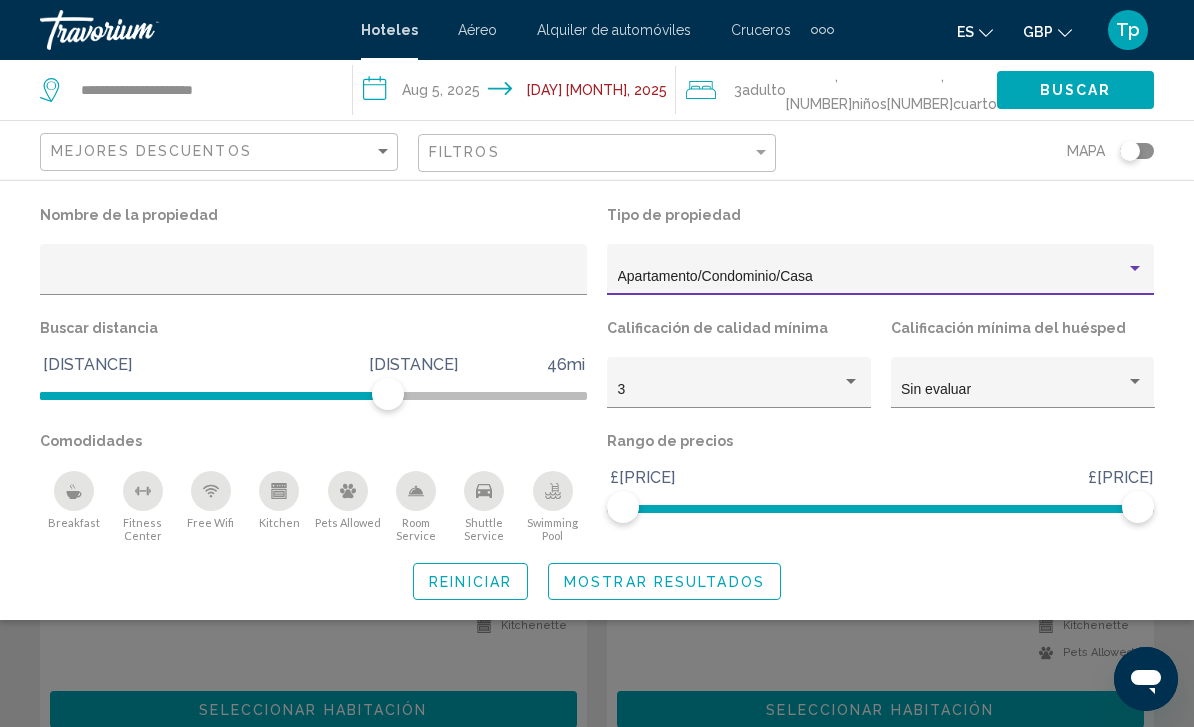 click at bounding box center (553, 491) 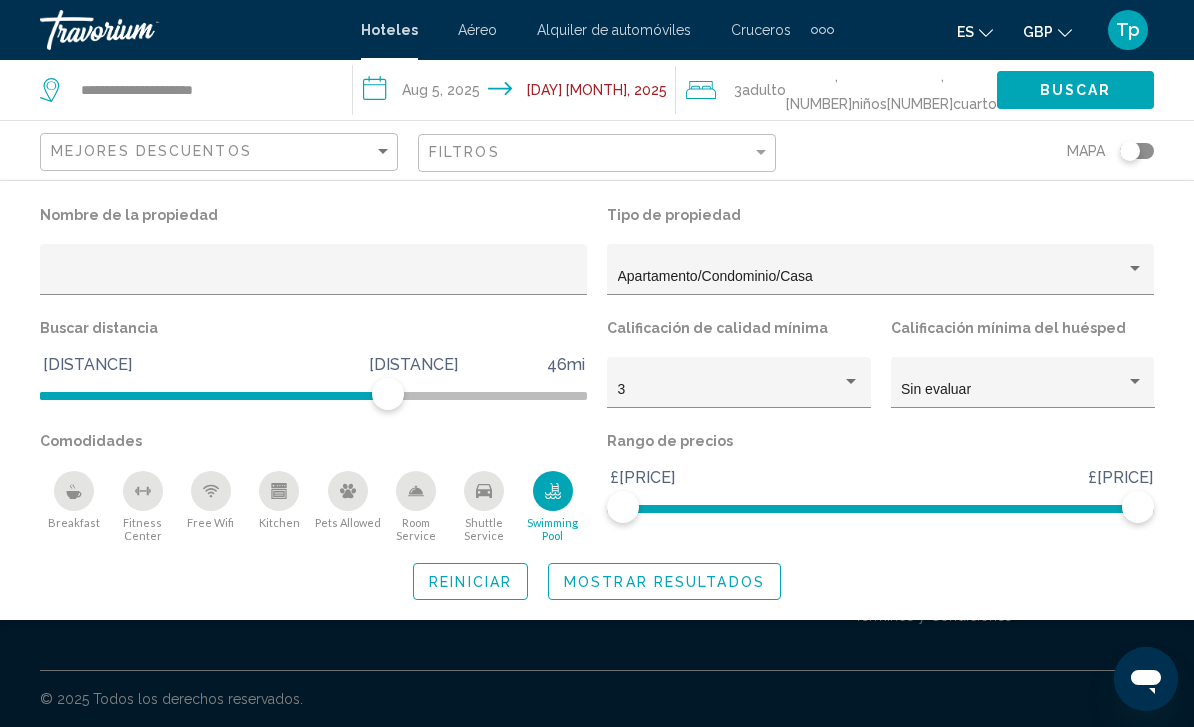 click at bounding box center [279, 491] 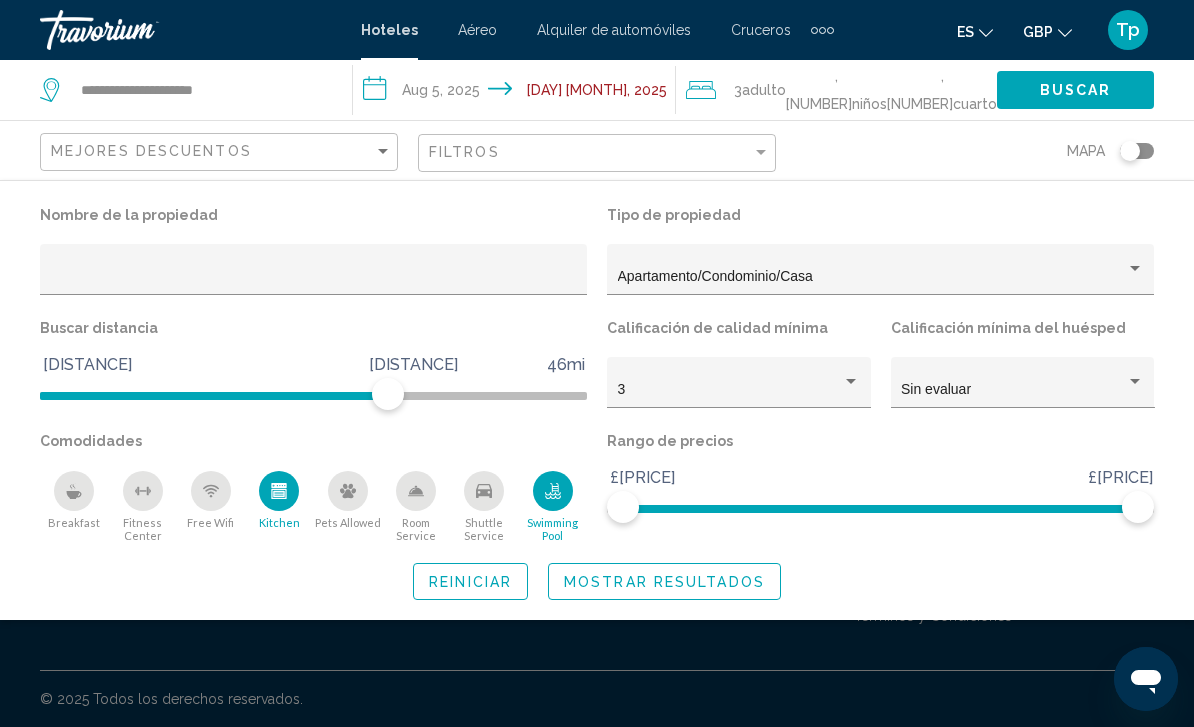 click at bounding box center [211, 491] 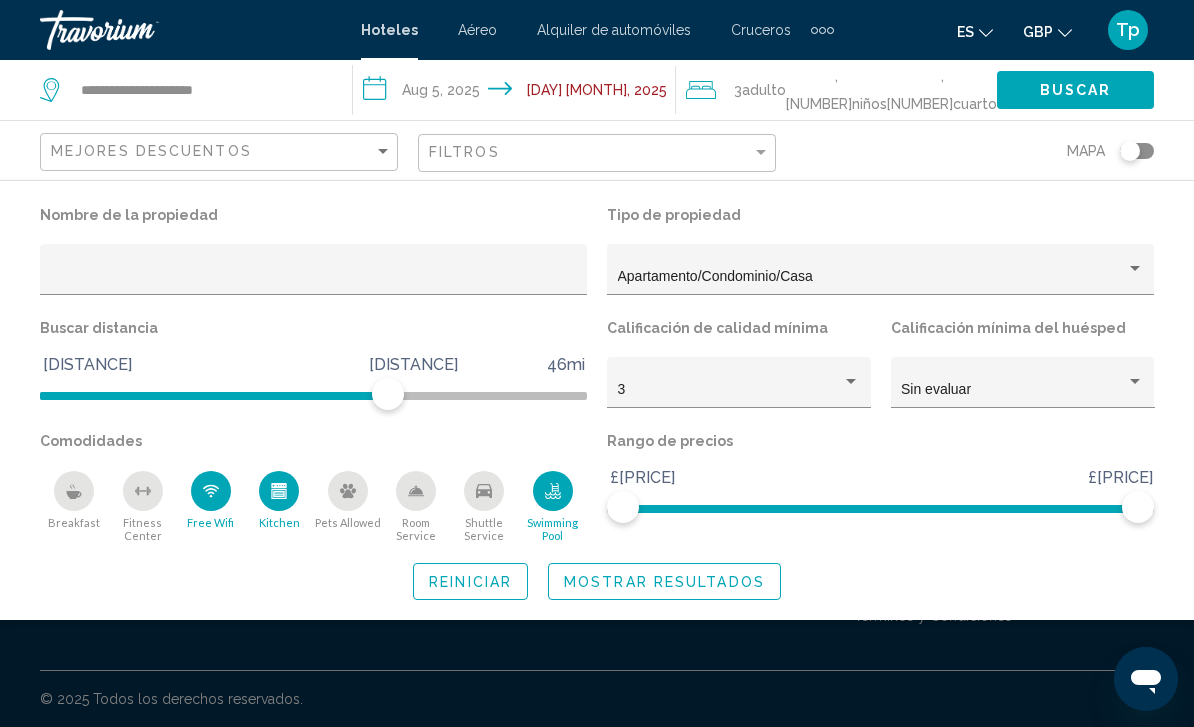 click at bounding box center [74, 491] 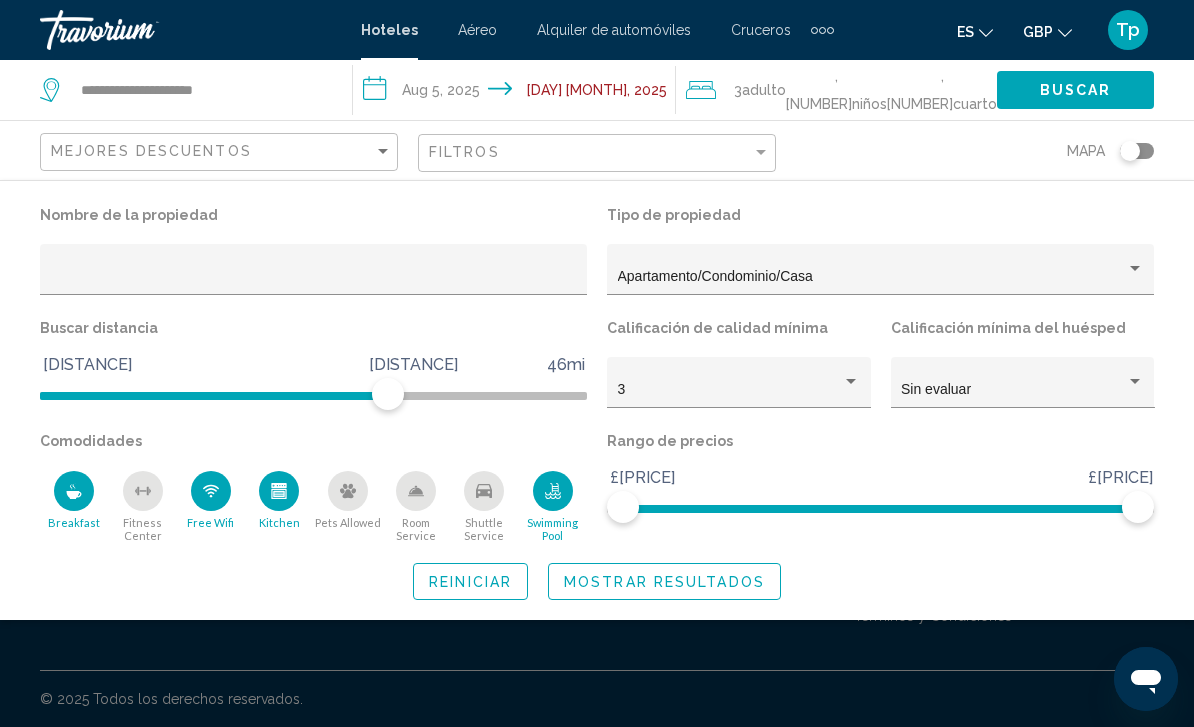click at bounding box center [74, 495] 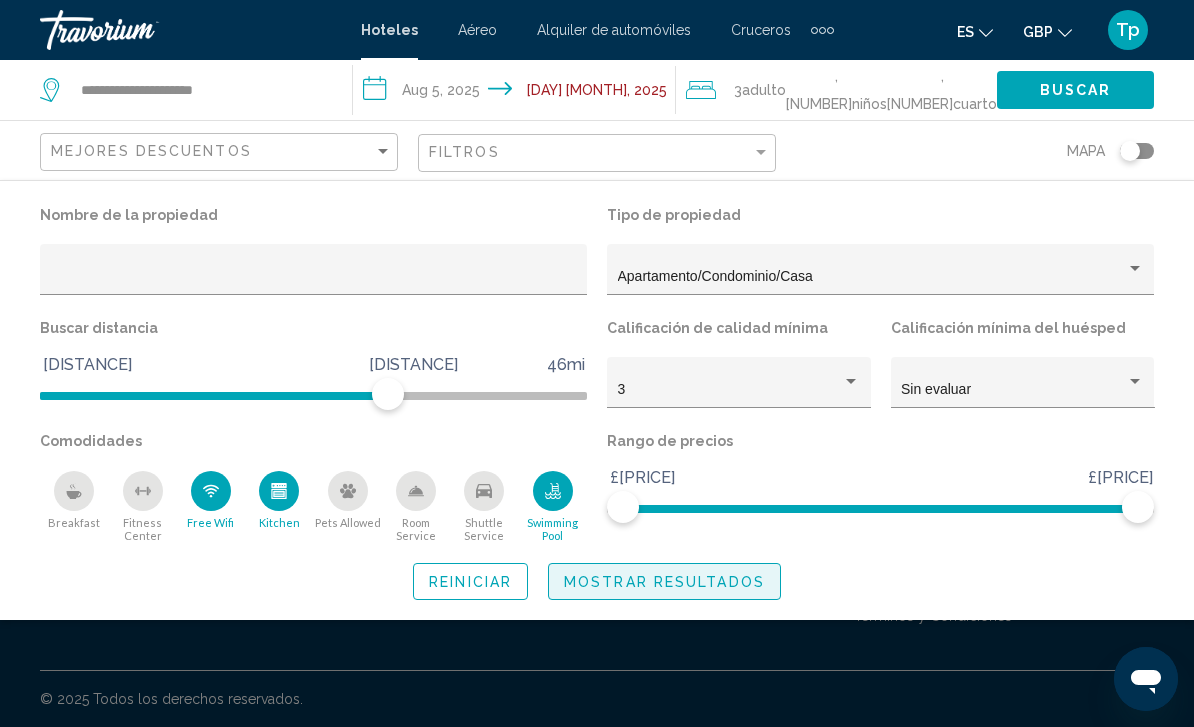 click on "Mostrar resultados" at bounding box center (664, 582) 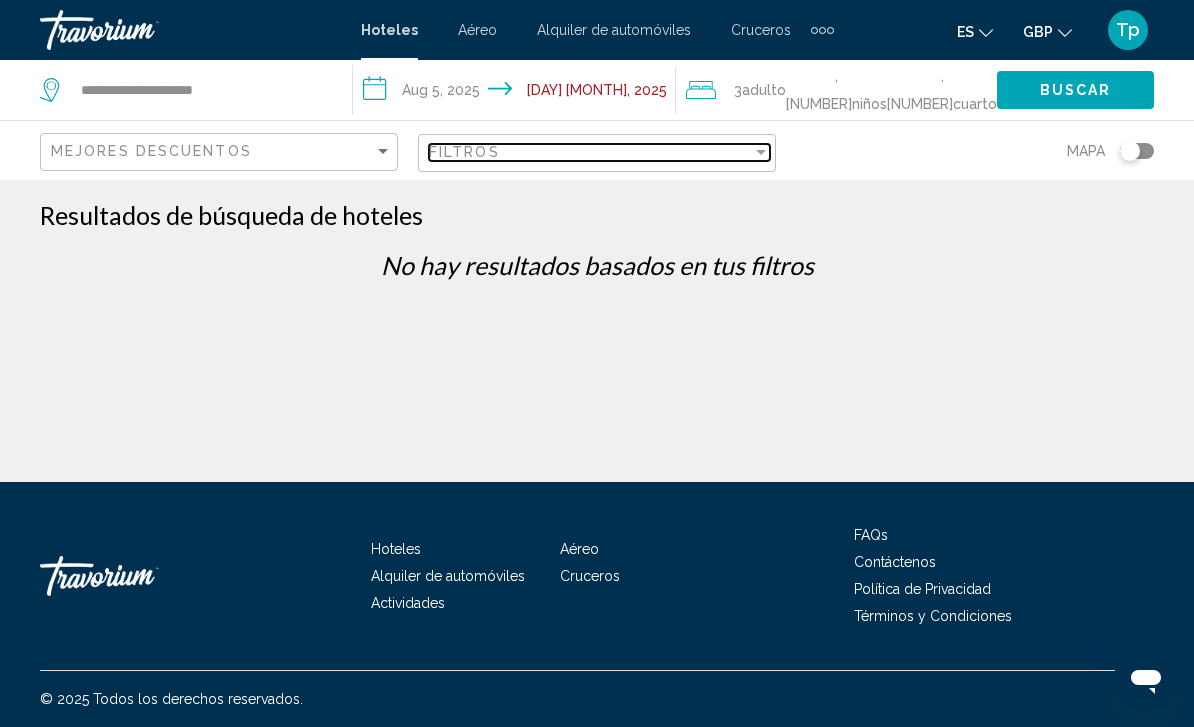 click on "Filtros" at bounding box center (590, 152) 